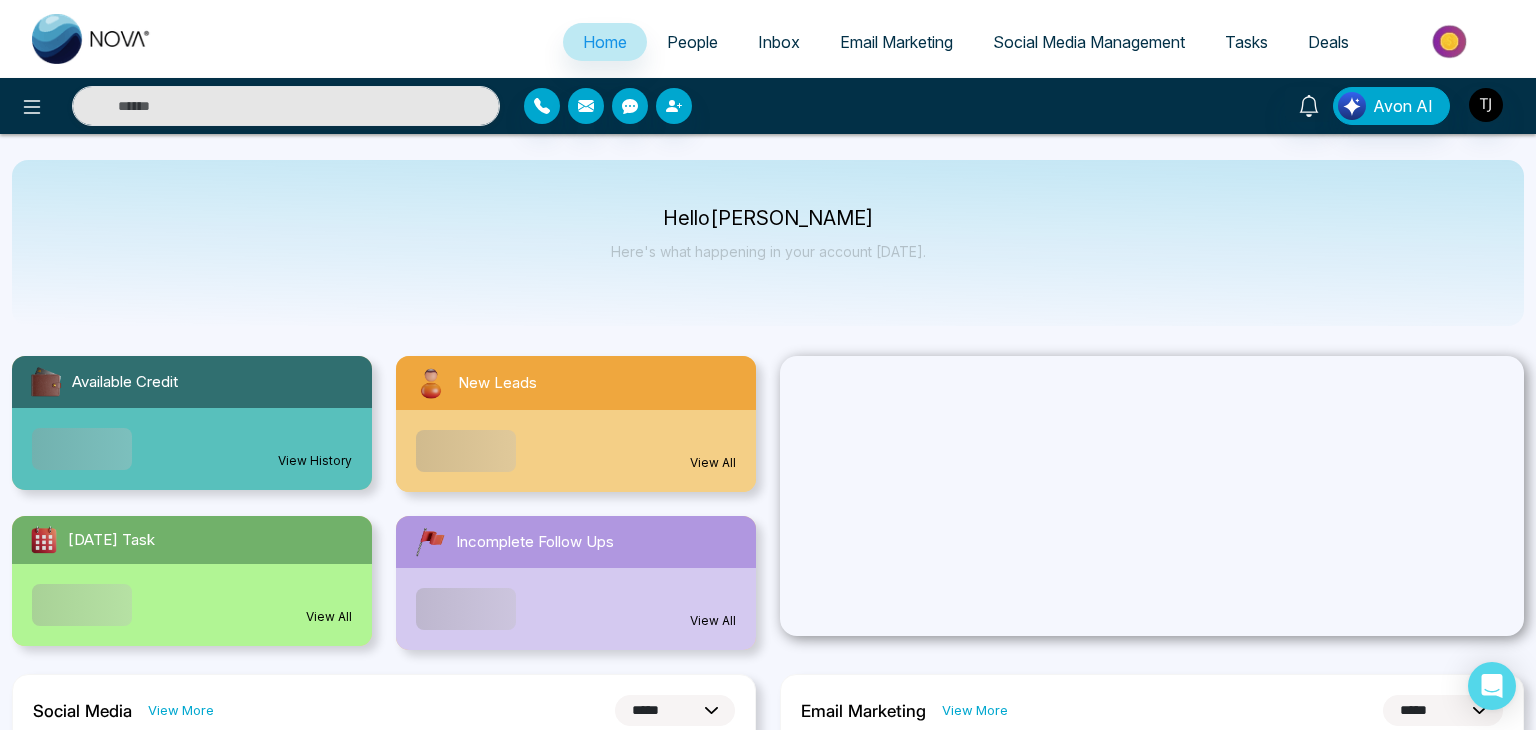 select on "*" 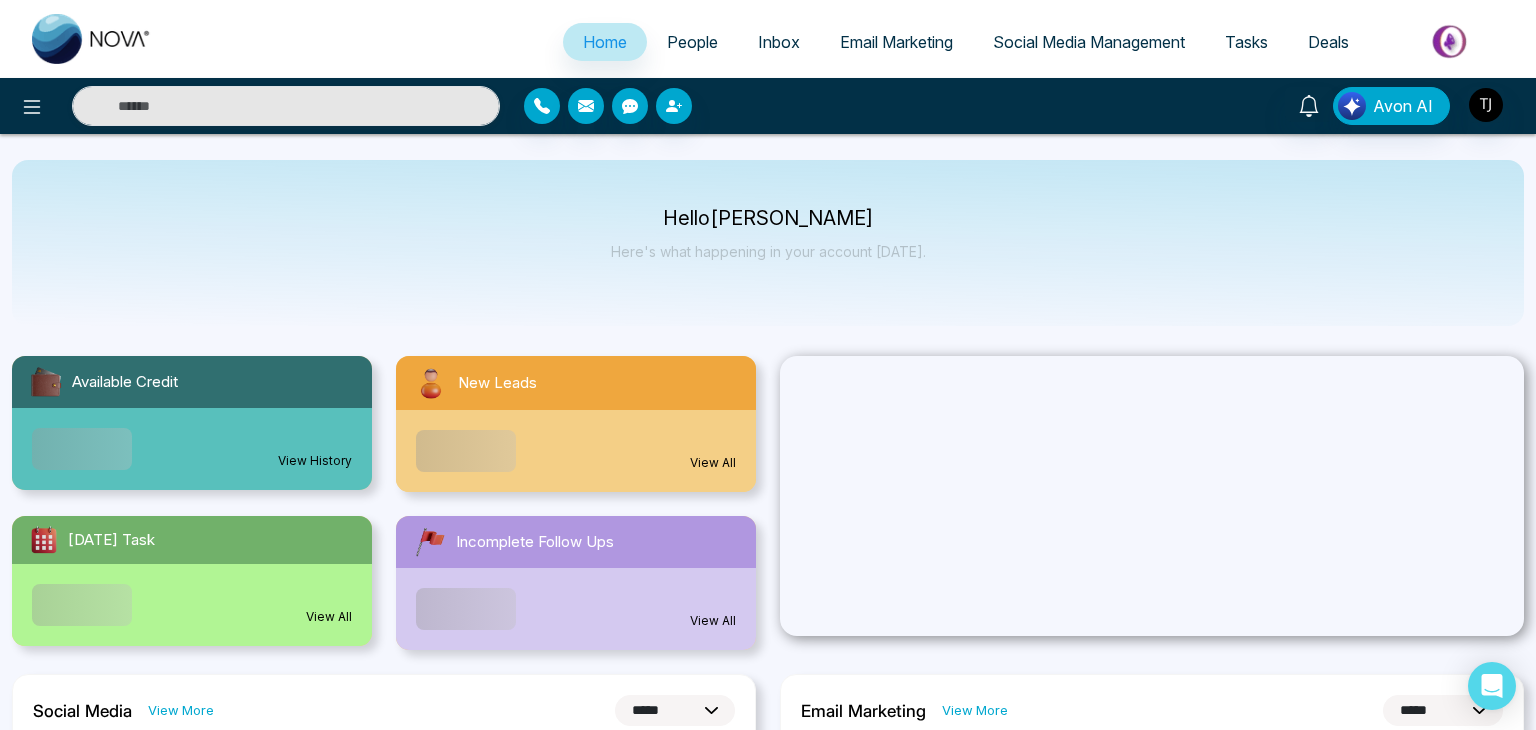 select on "*" 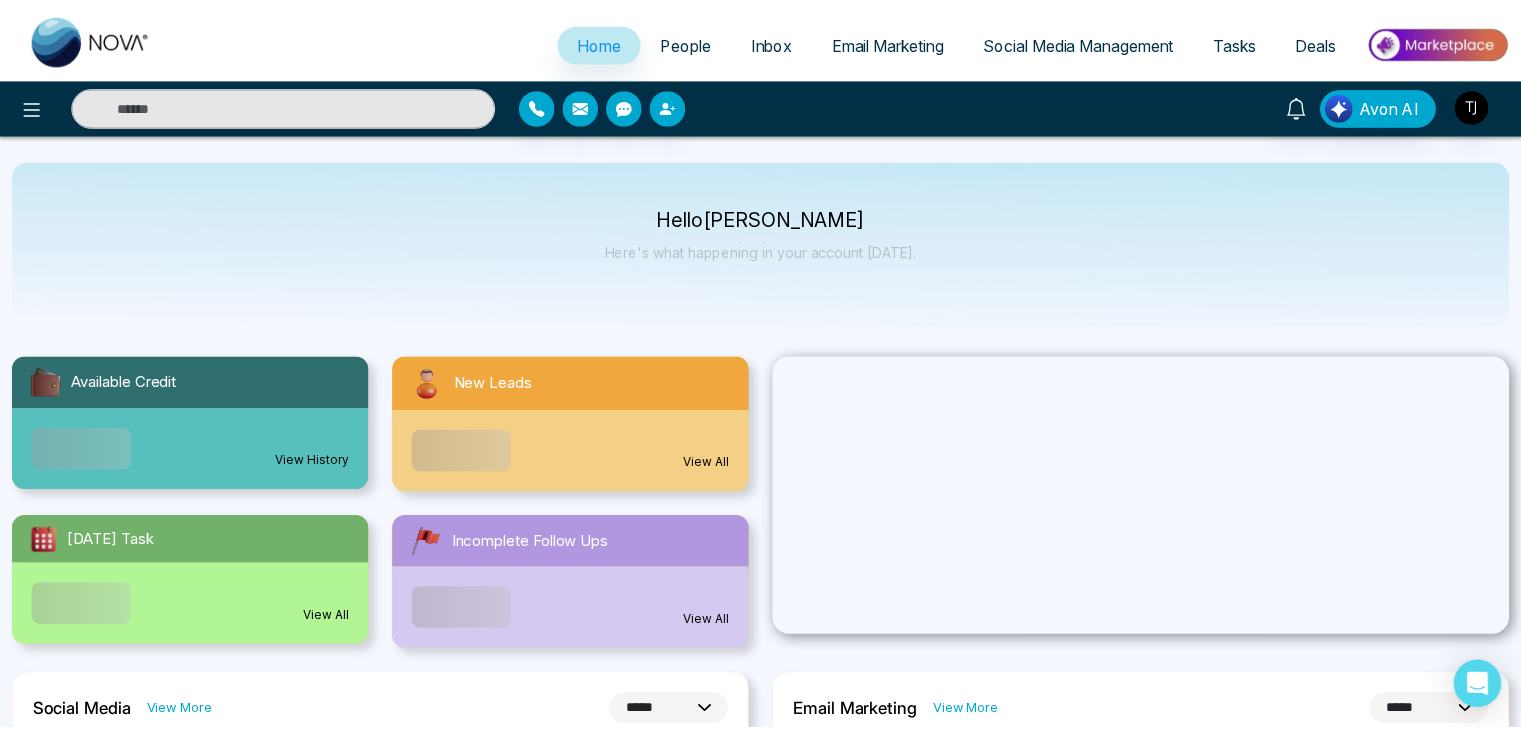 scroll, scrollTop: 0, scrollLeft: 0, axis: both 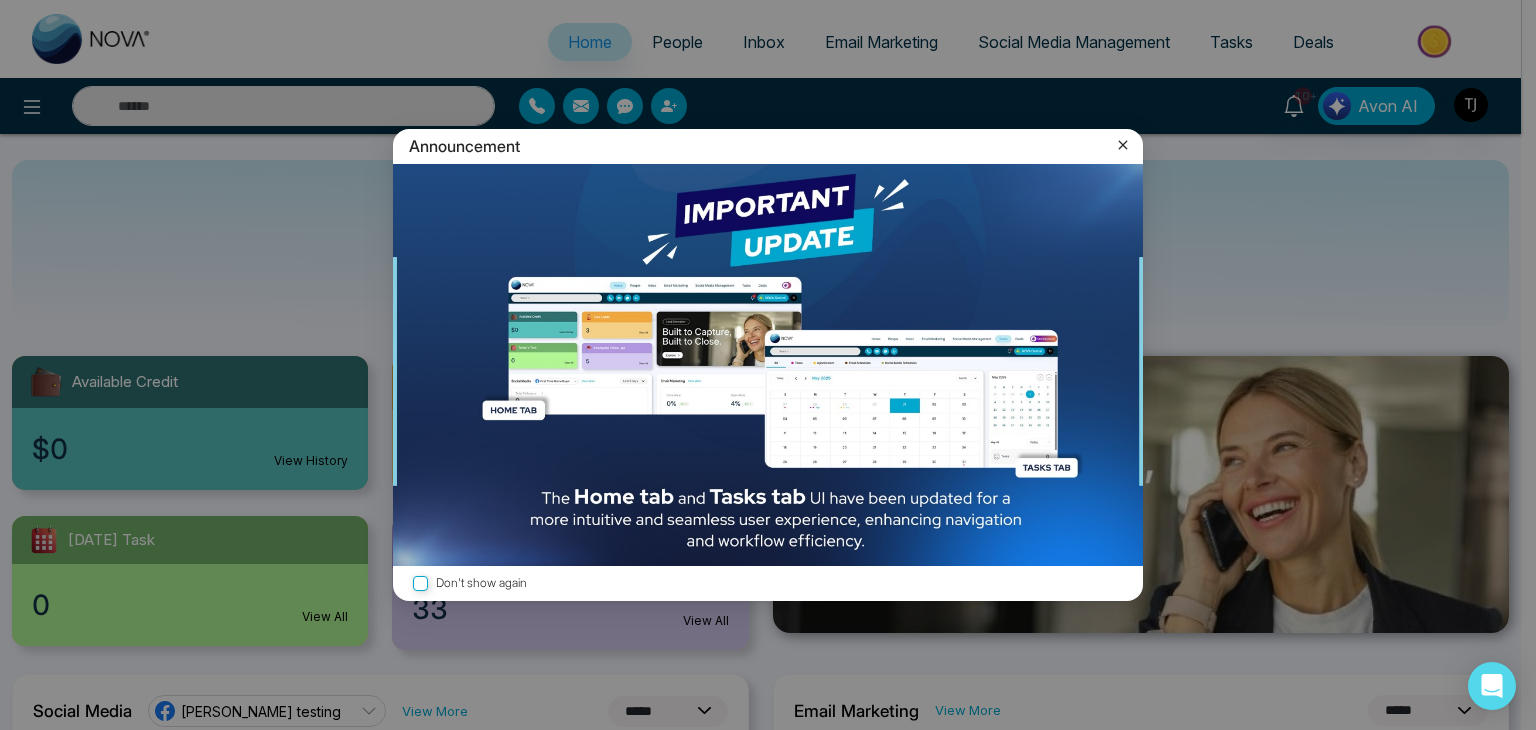 click 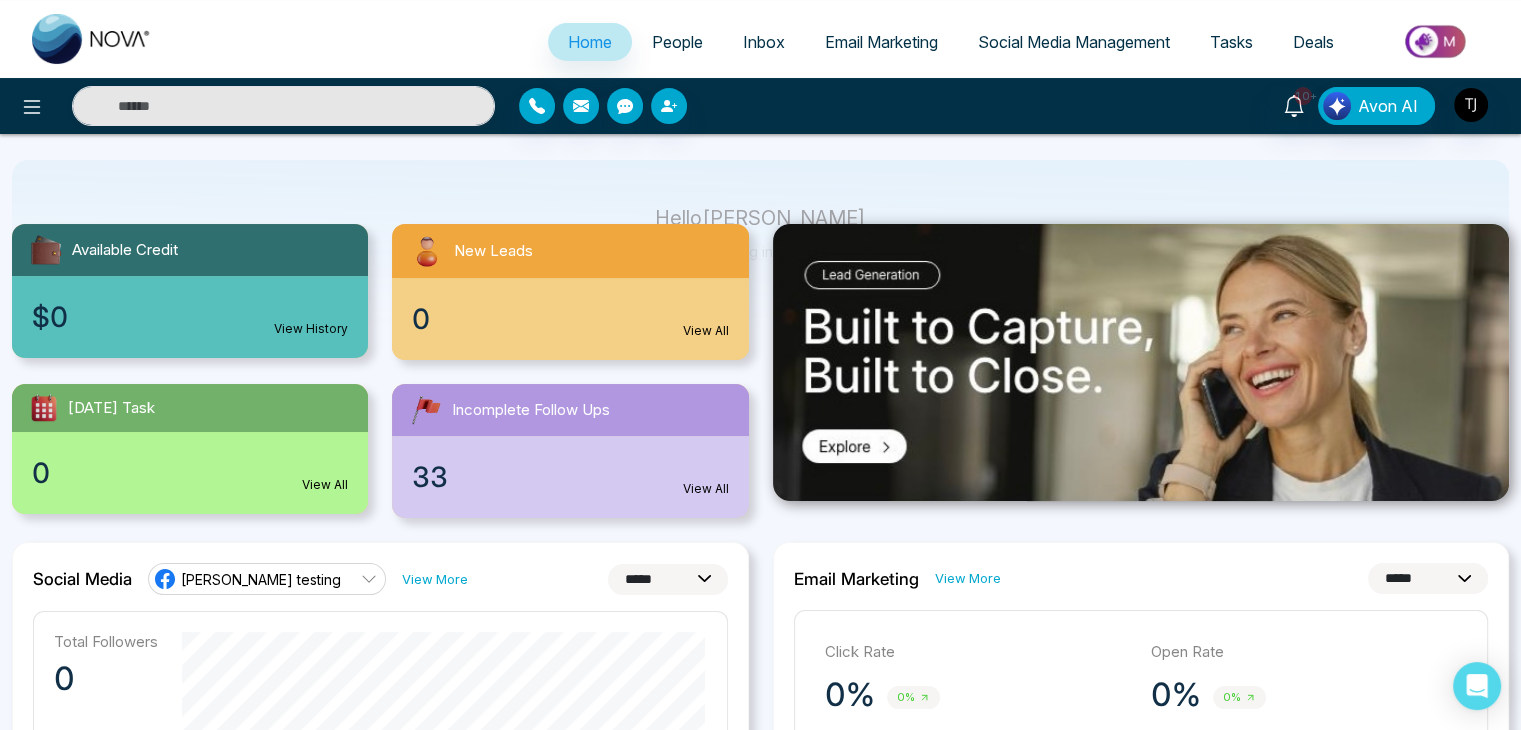 scroll, scrollTop: 134, scrollLeft: 0, axis: vertical 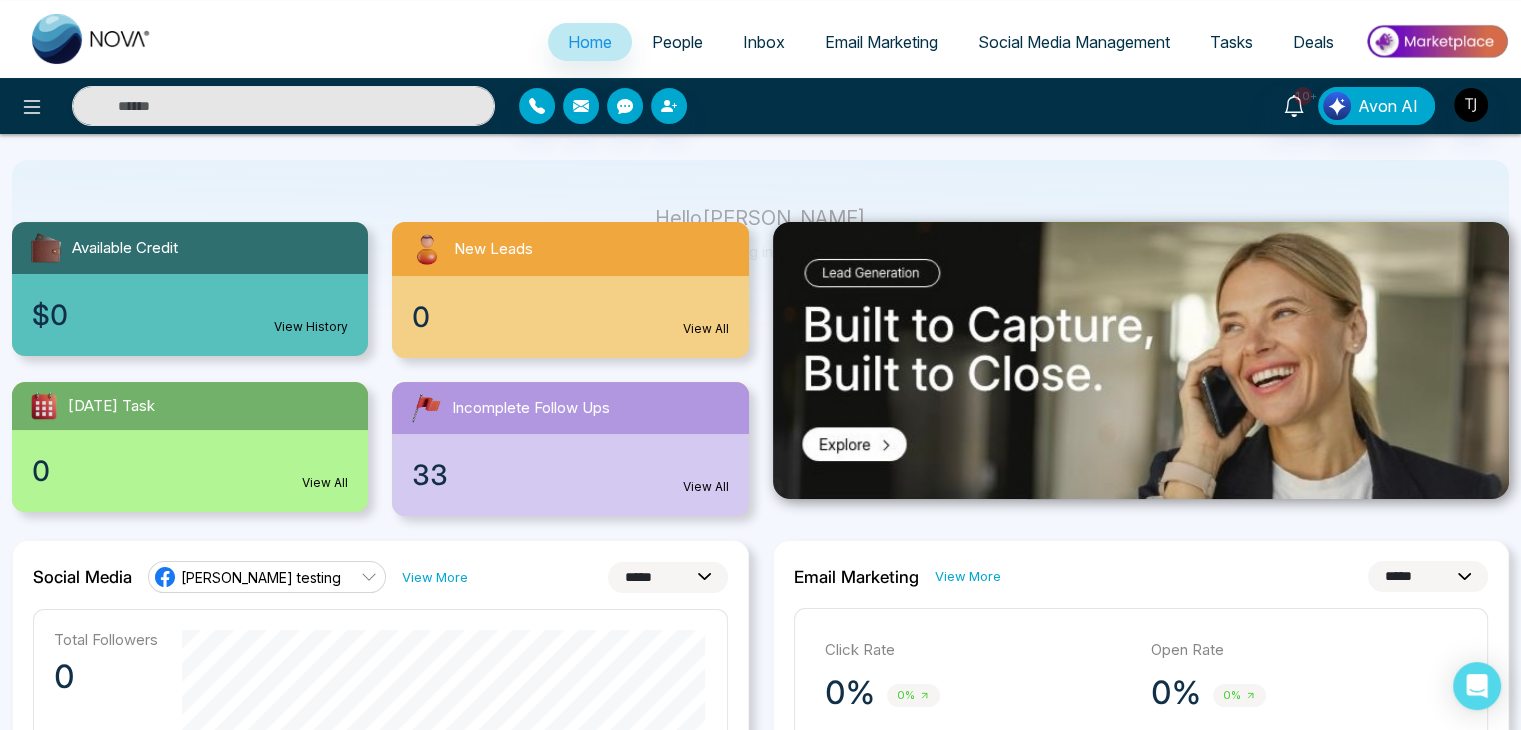 click on "View All" at bounding box center [706, 487] 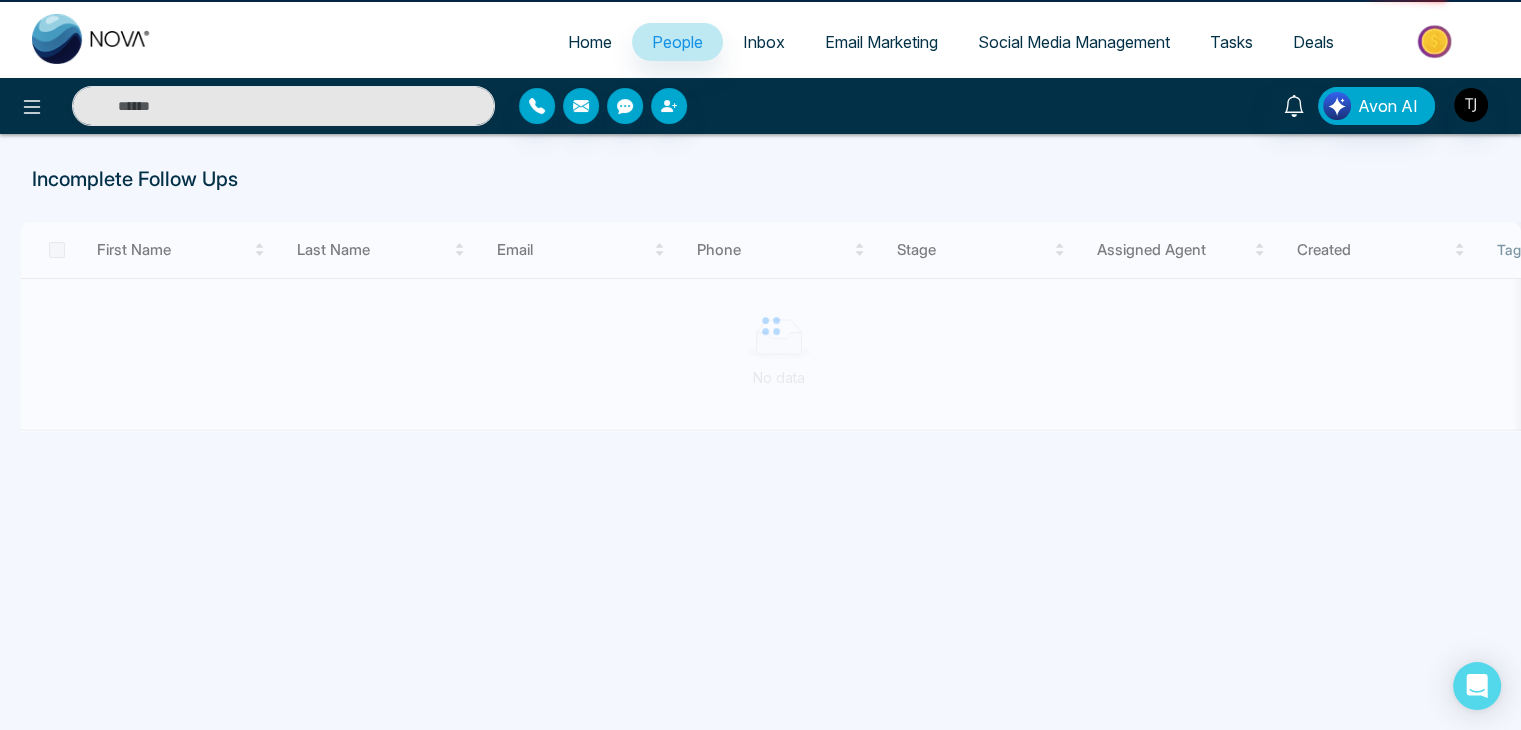 scroll, scrollTop: 0, scrollLeft: 0, axis: both 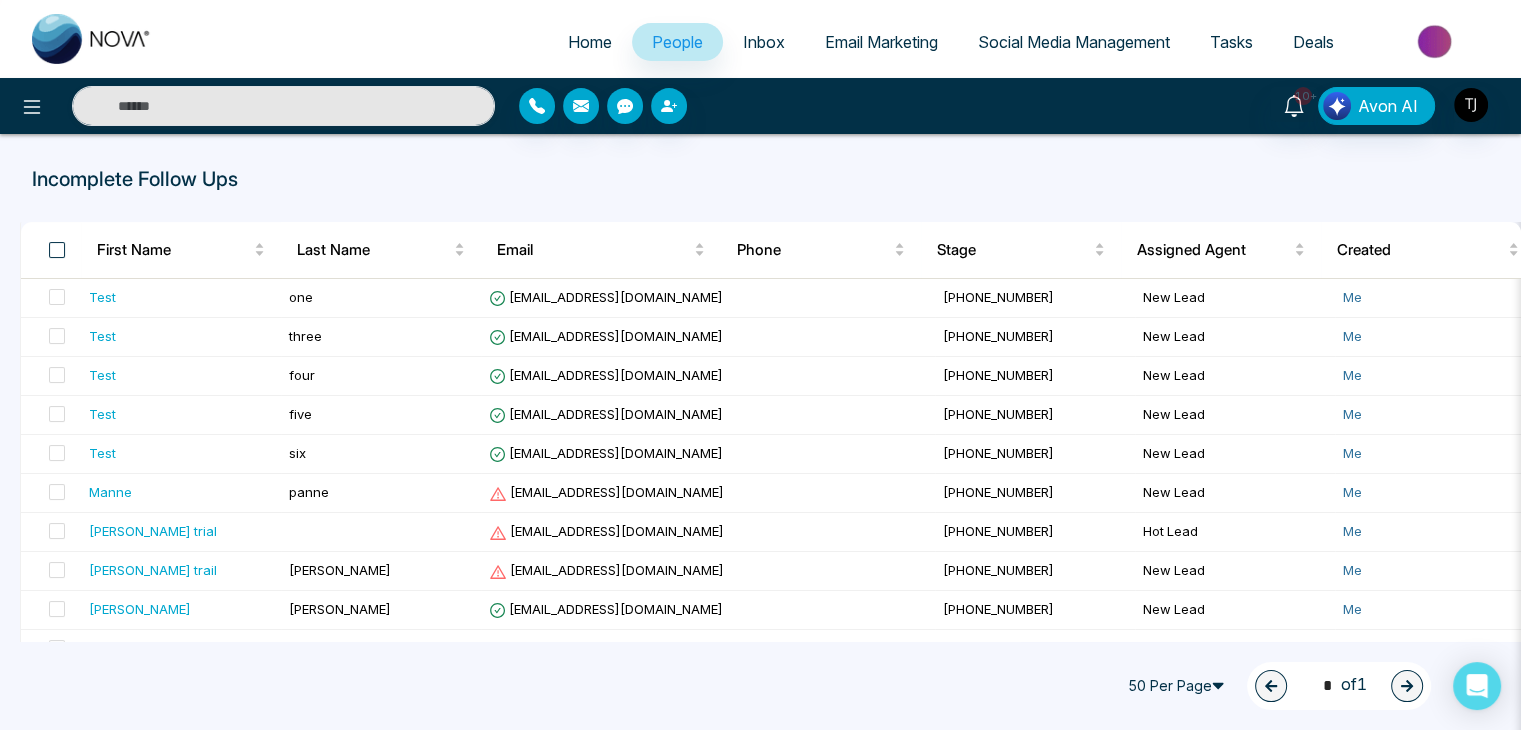 click at bounding box center (57, 250) 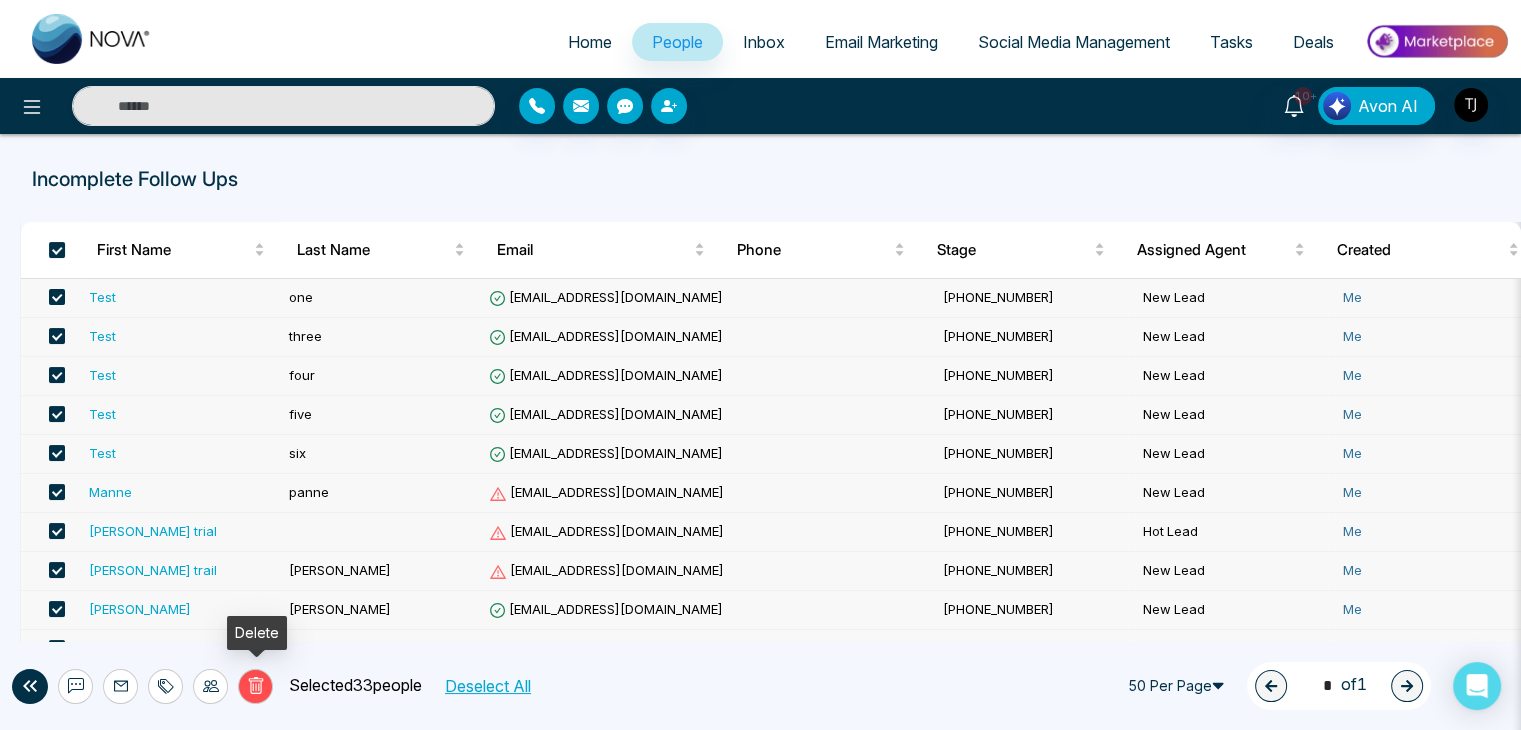 click 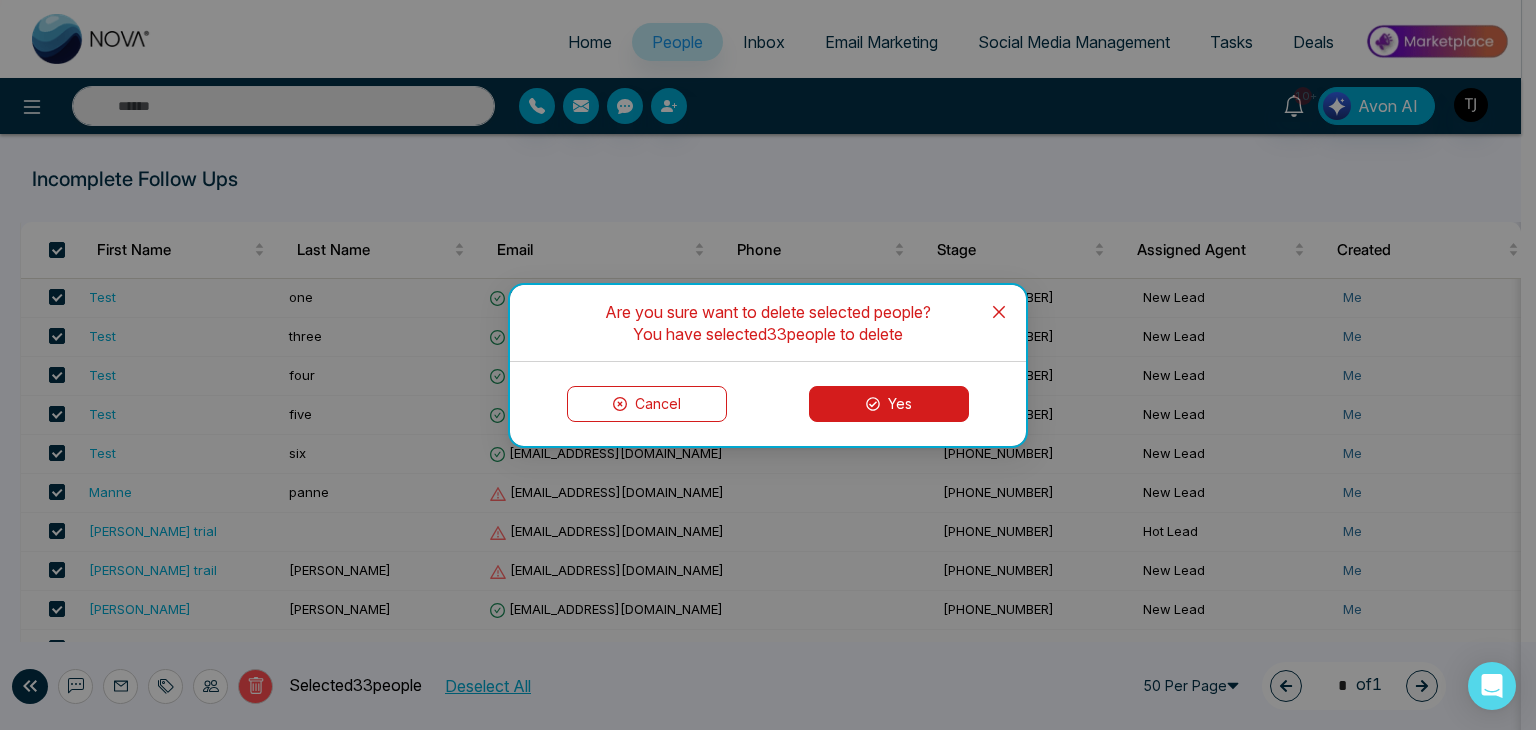 click on "Yes" at bounding box center [889, 404] 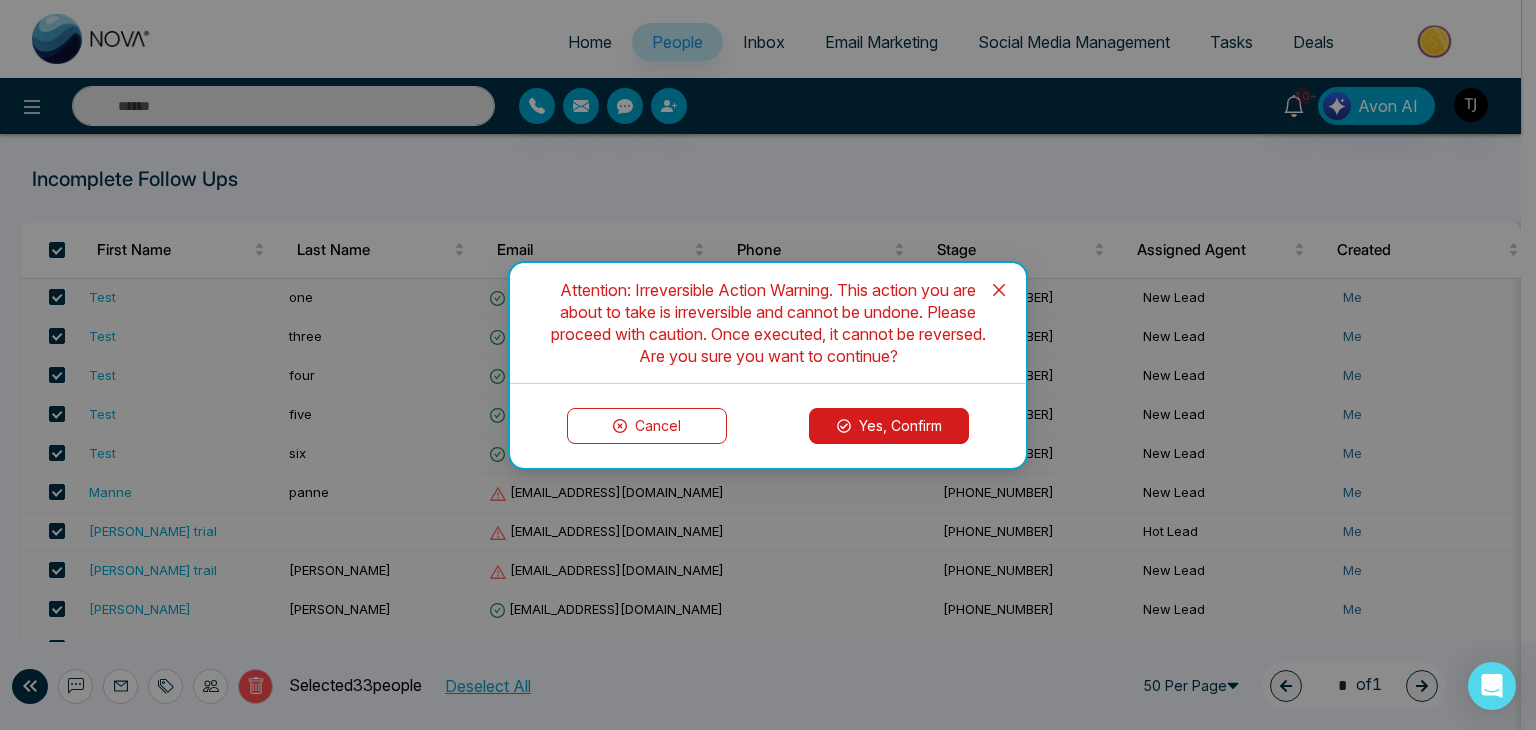 click on "Yes, Confirm" at bounding box center (889, 426) 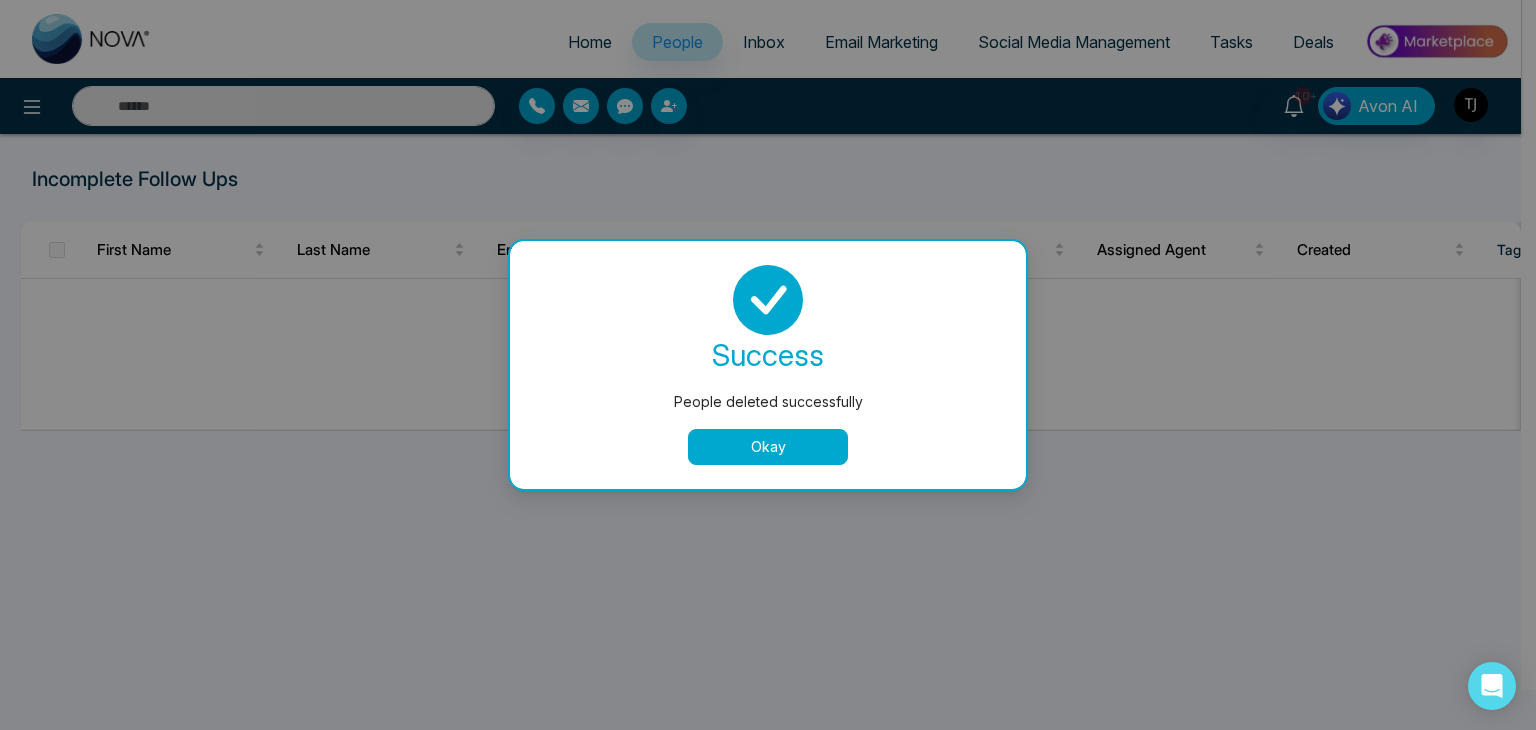 click on "Okay" at bounding box center [768, 447] 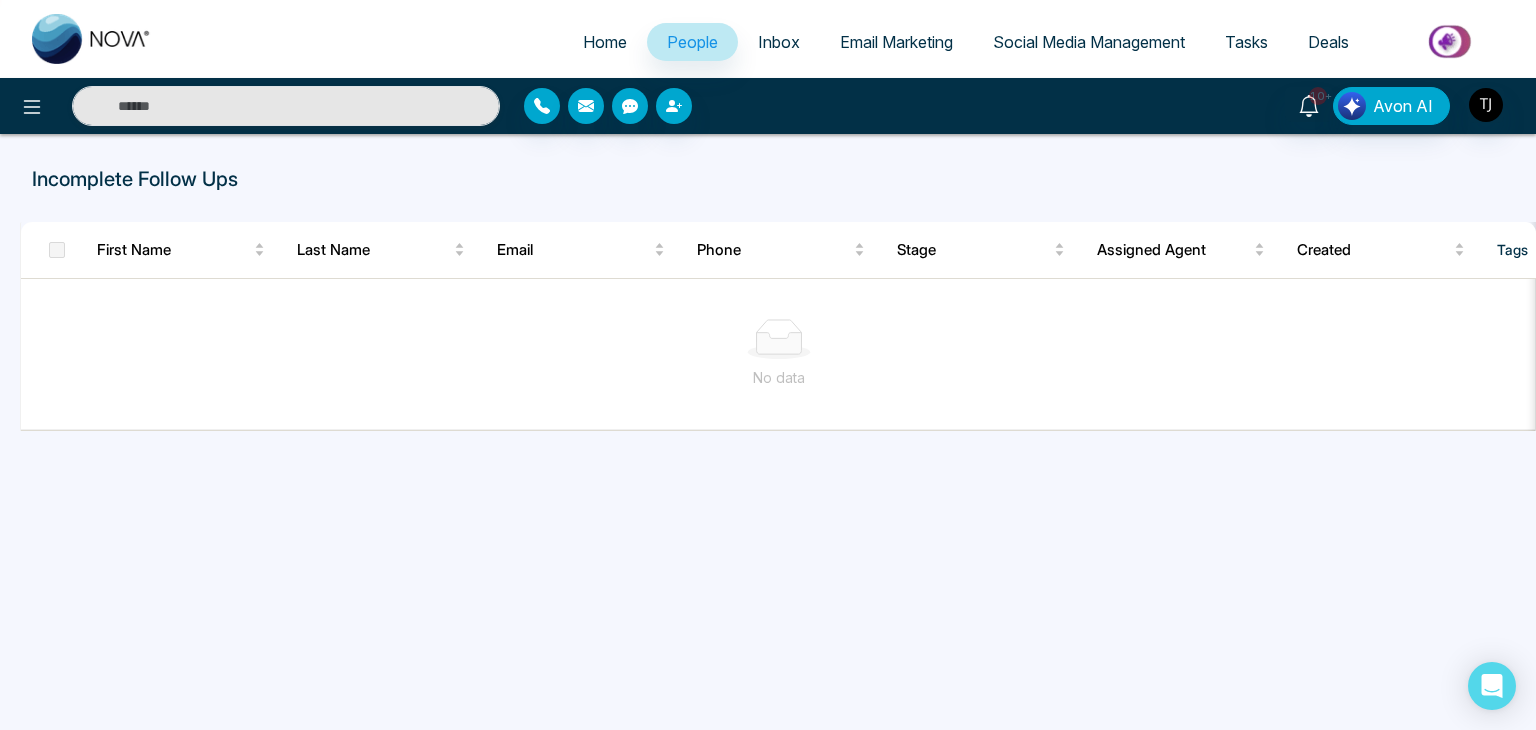 click on "Home" at bounding box center (605, 42) 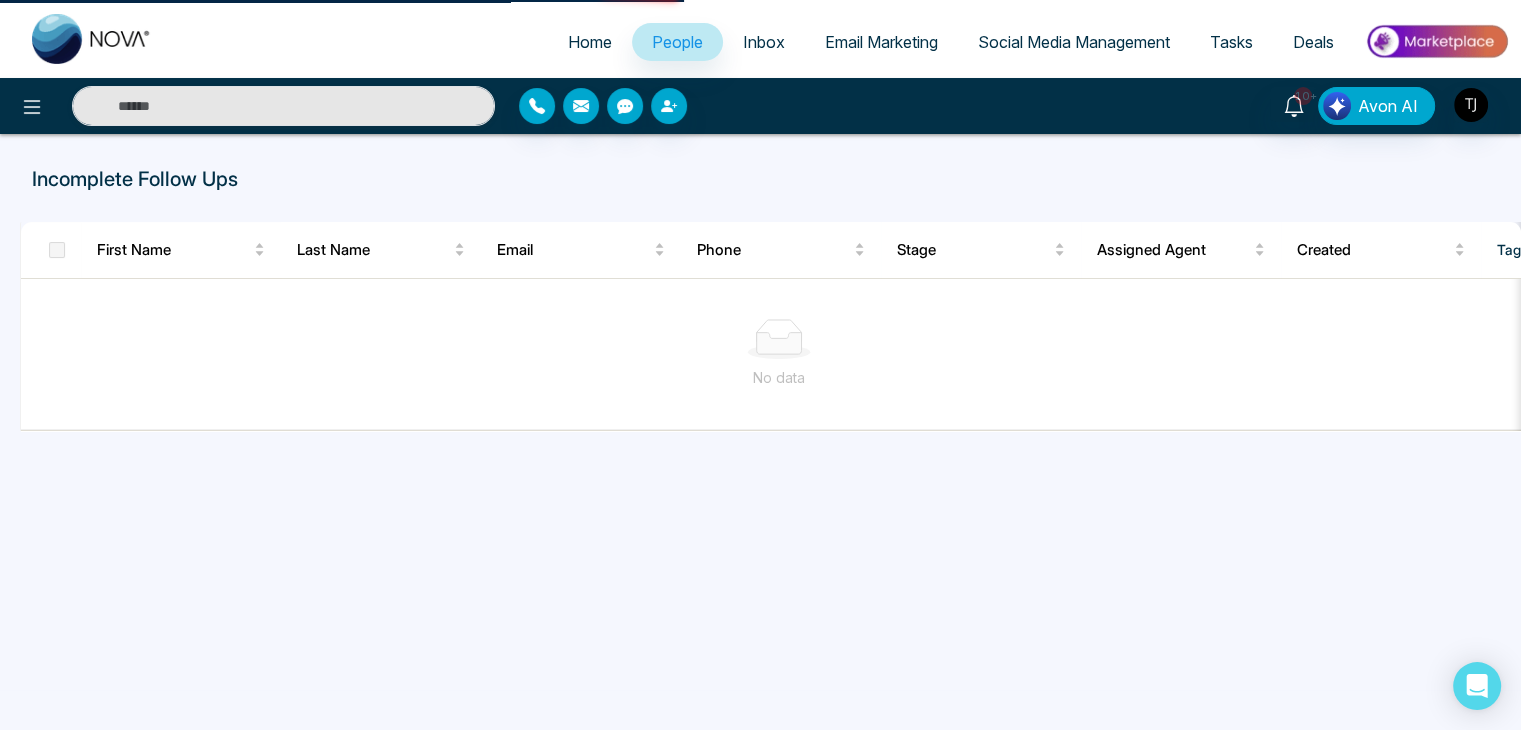 select on "*" 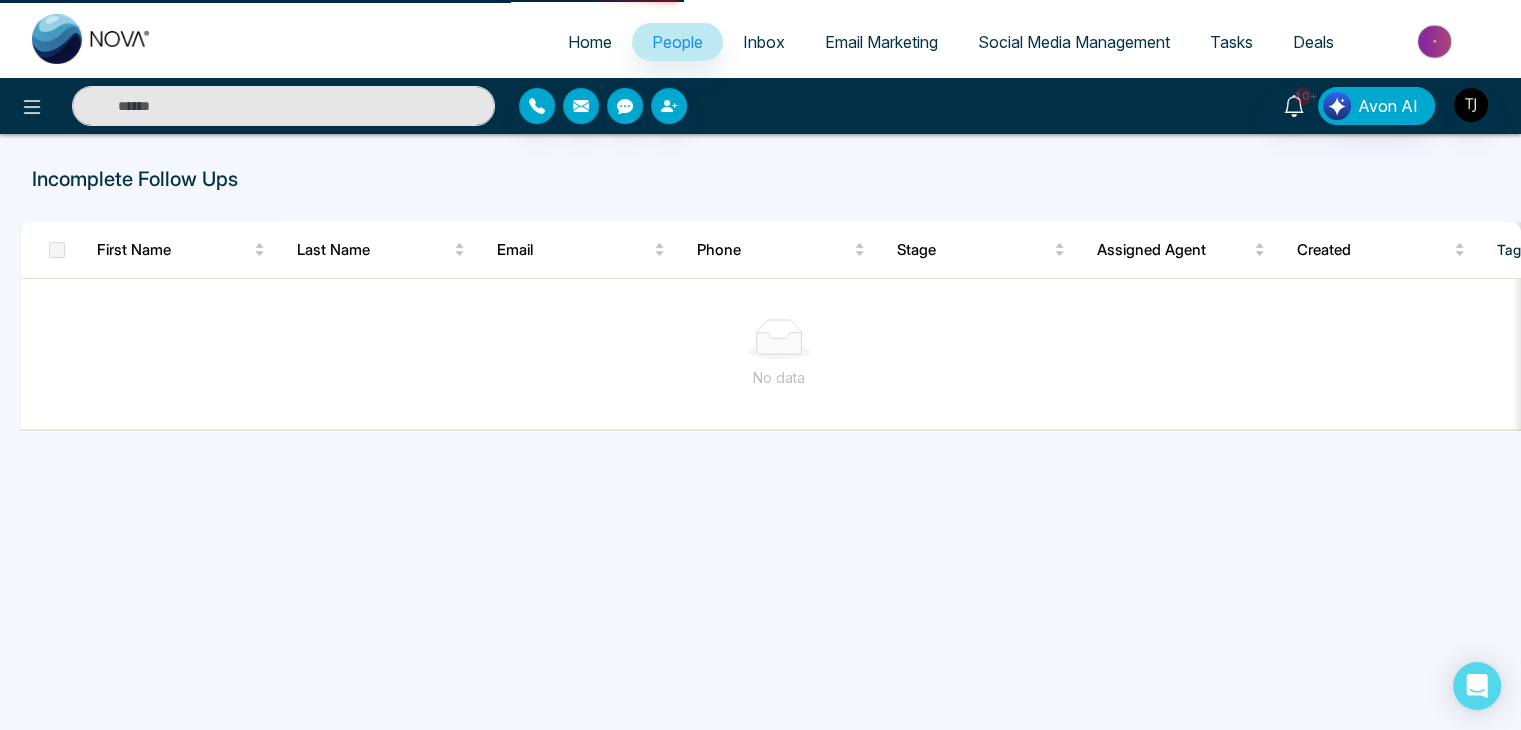 select on "*" 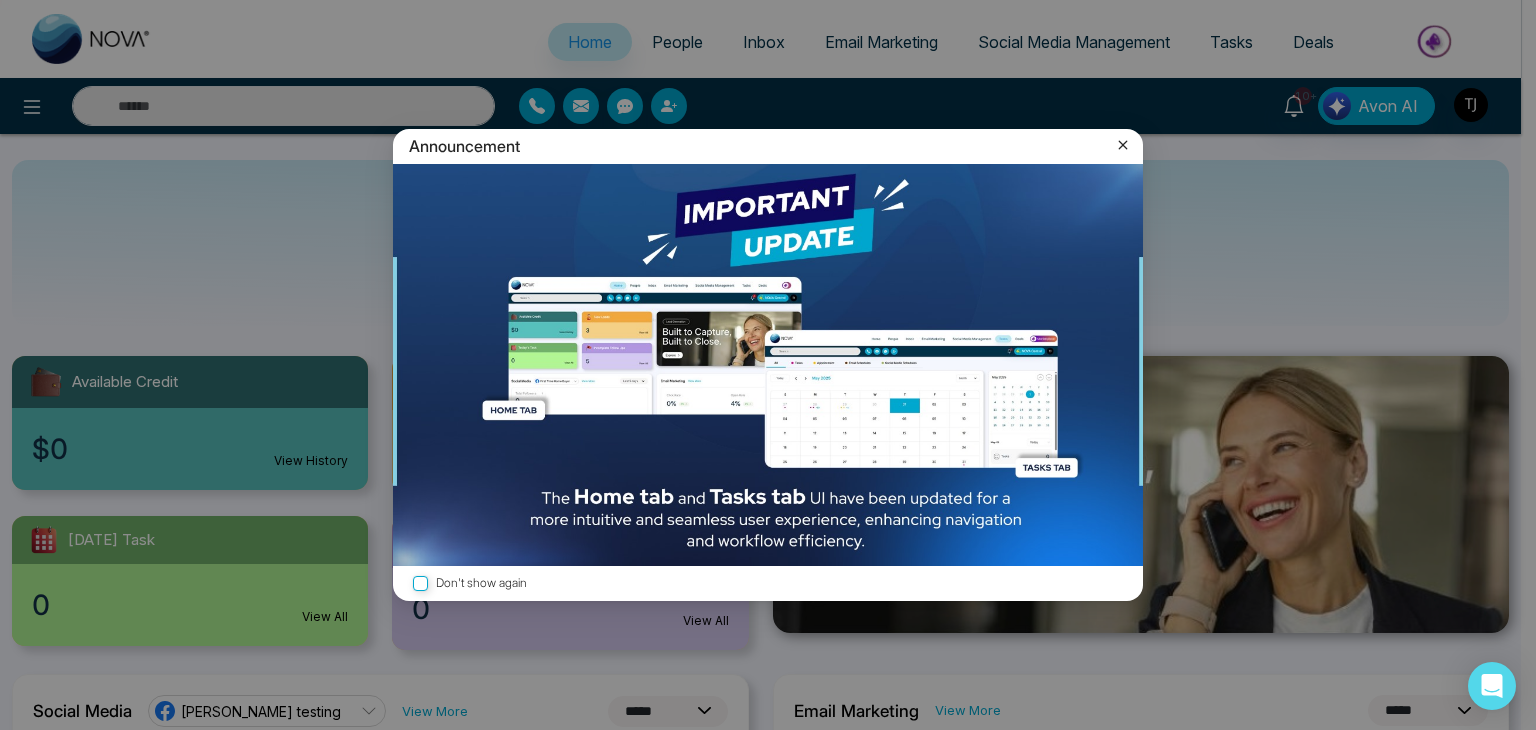 click 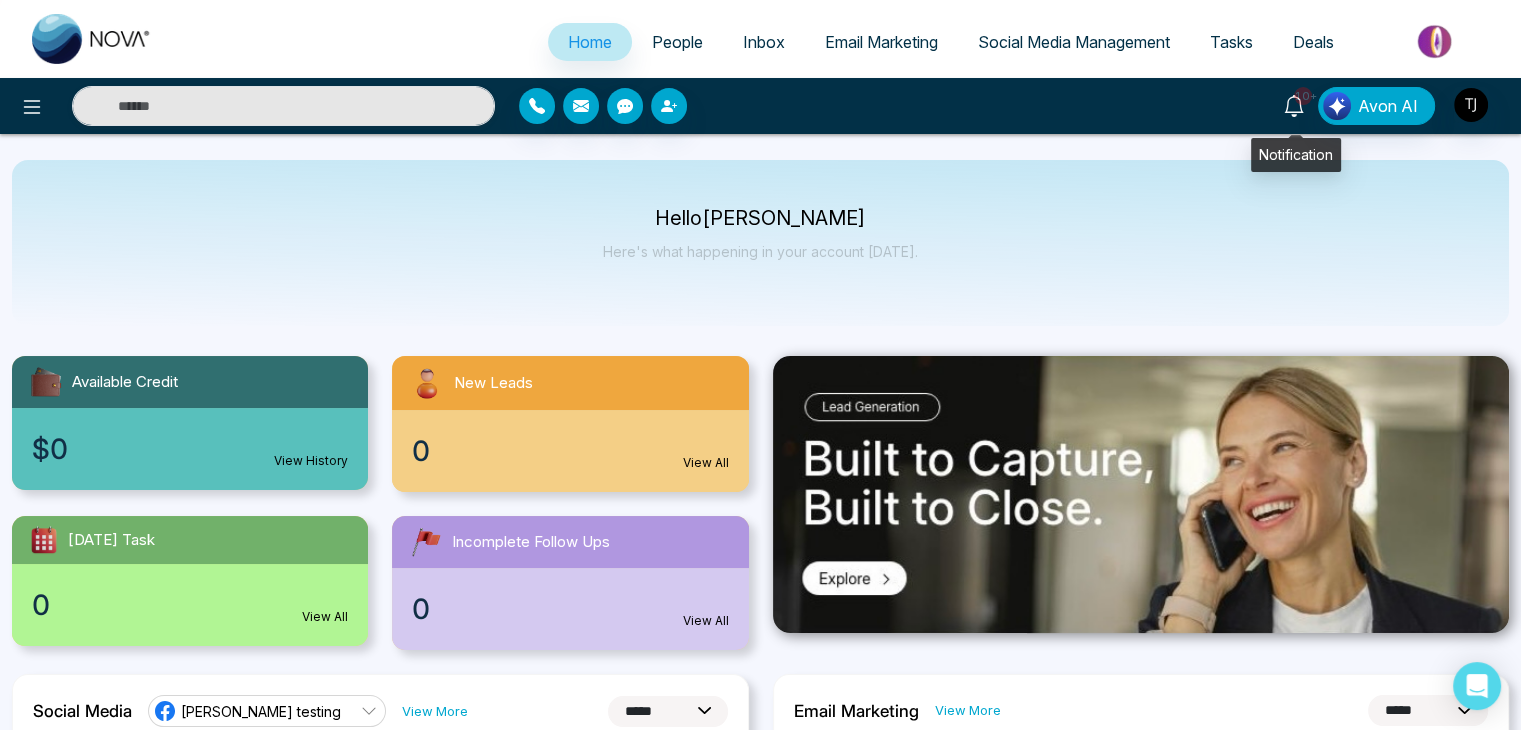 click 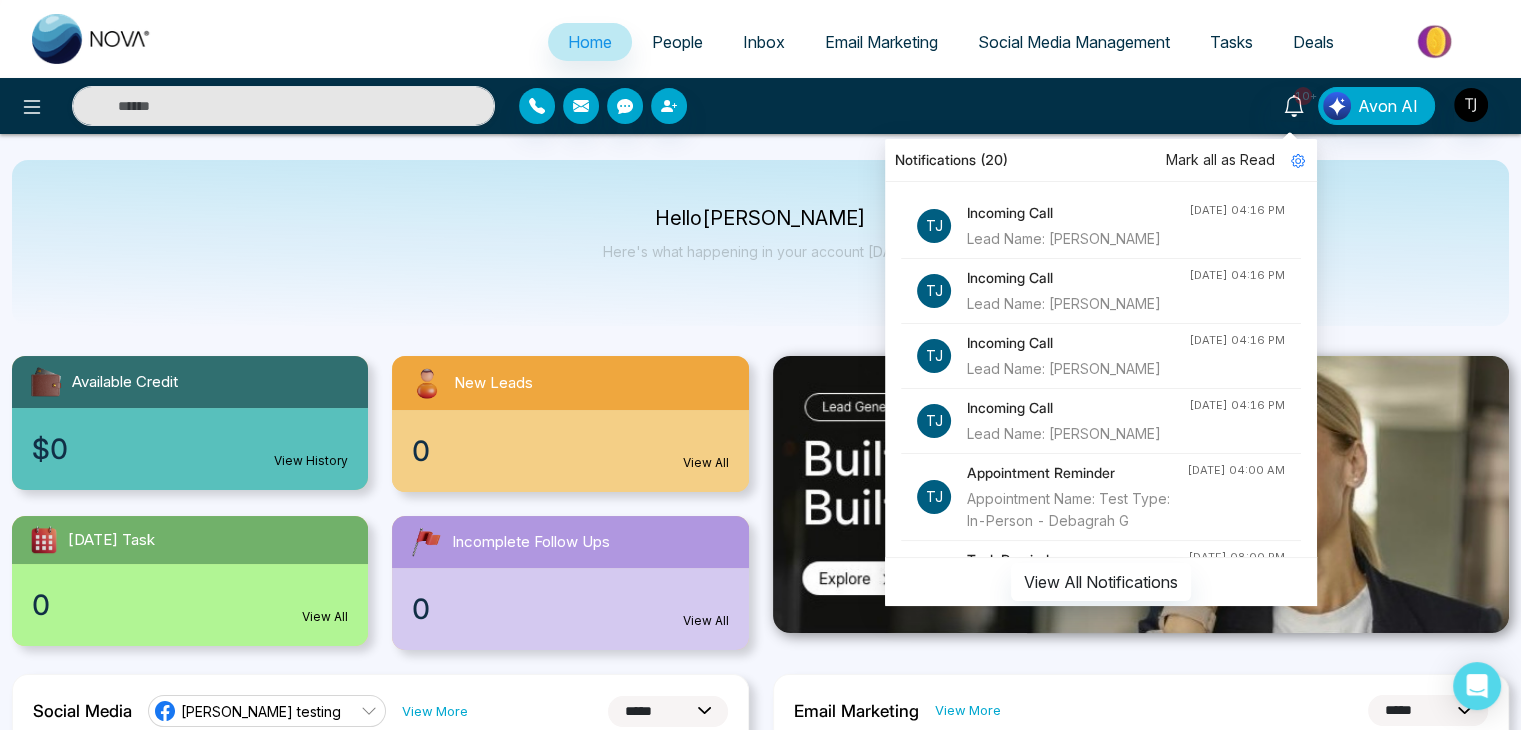click on "Mark all as Read" at bounding box center (1220, 160) 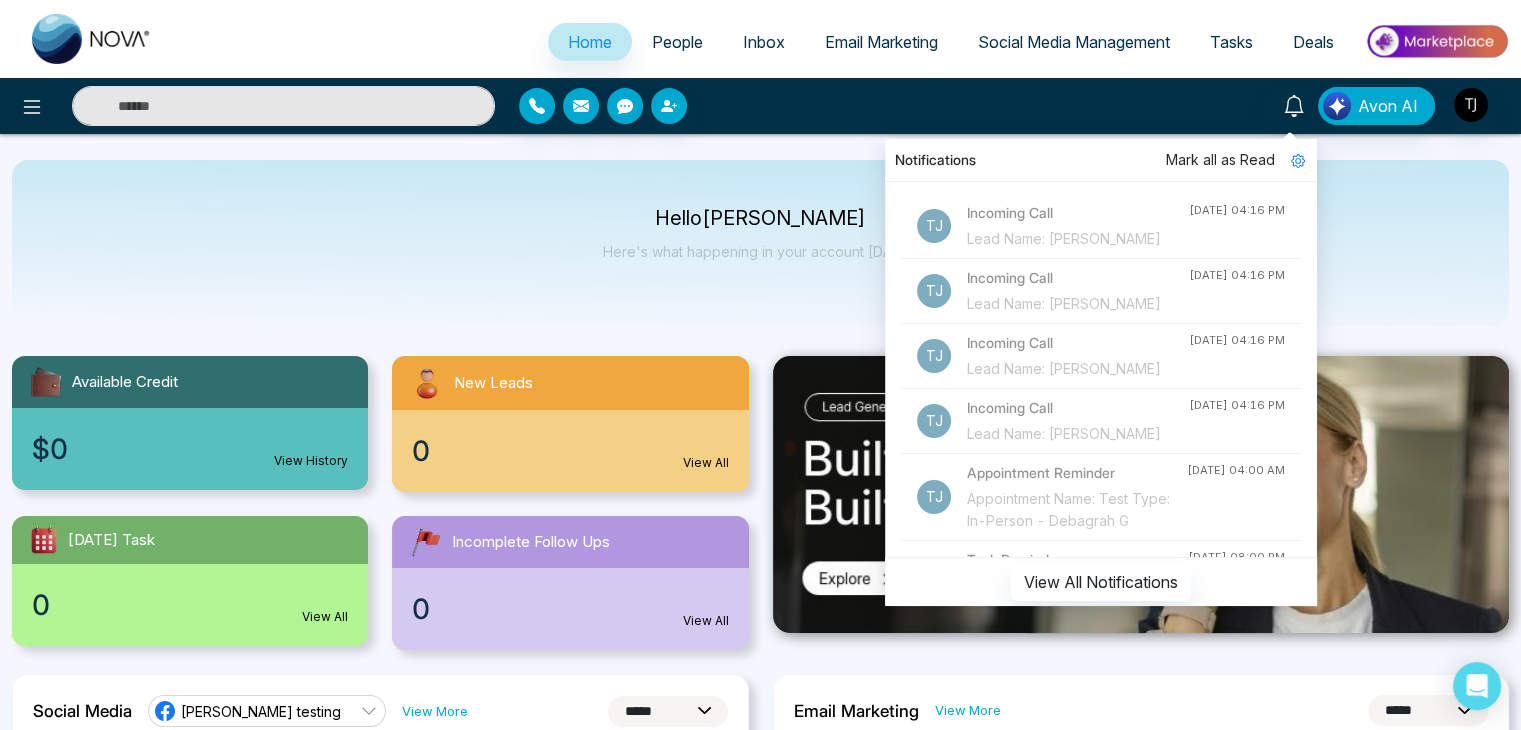 click on "Hello  [PERSON_NAME] Here's what happening in your account [DATE]." at bounding box center [760, 243] 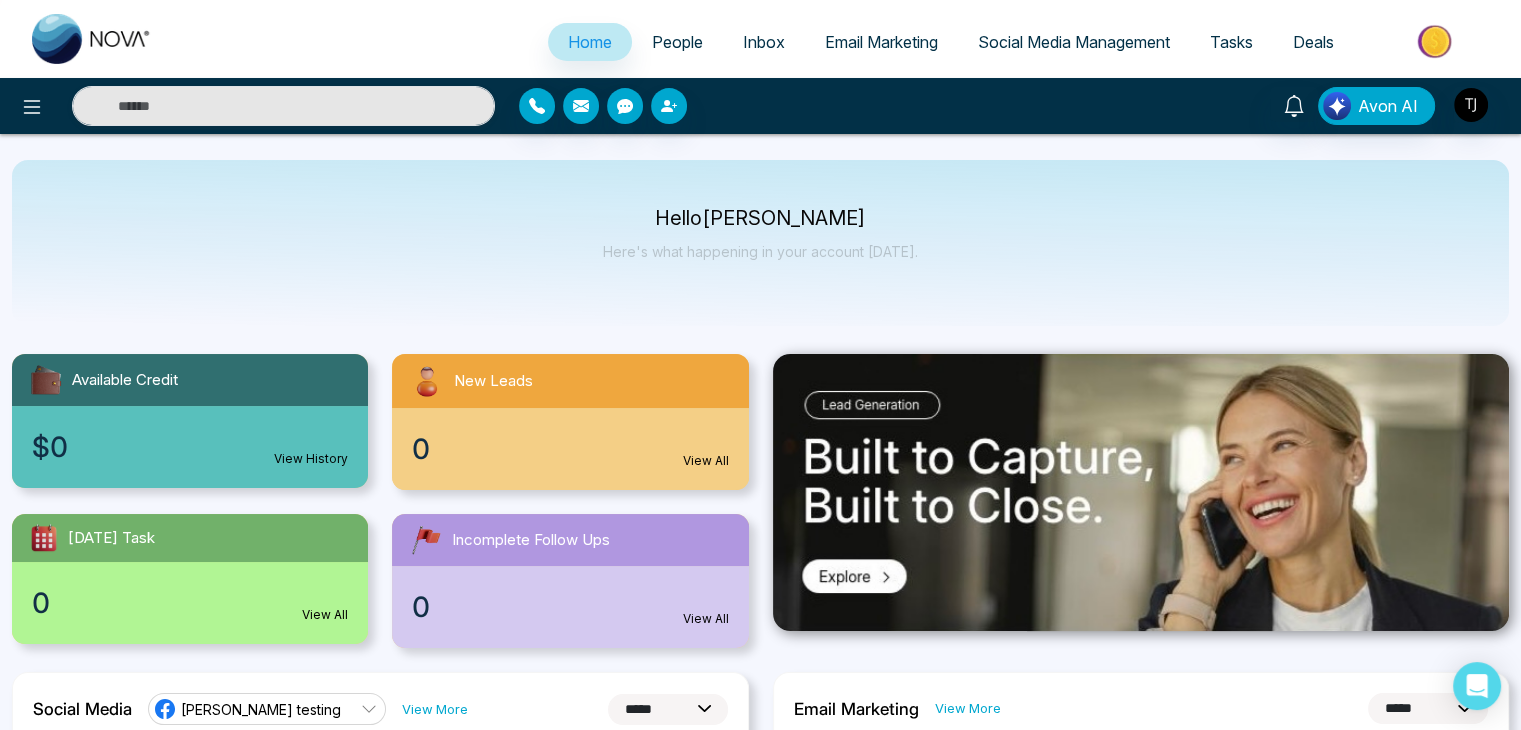 scroll, scrollTop: 0, scrollLeft: 0, axis: both 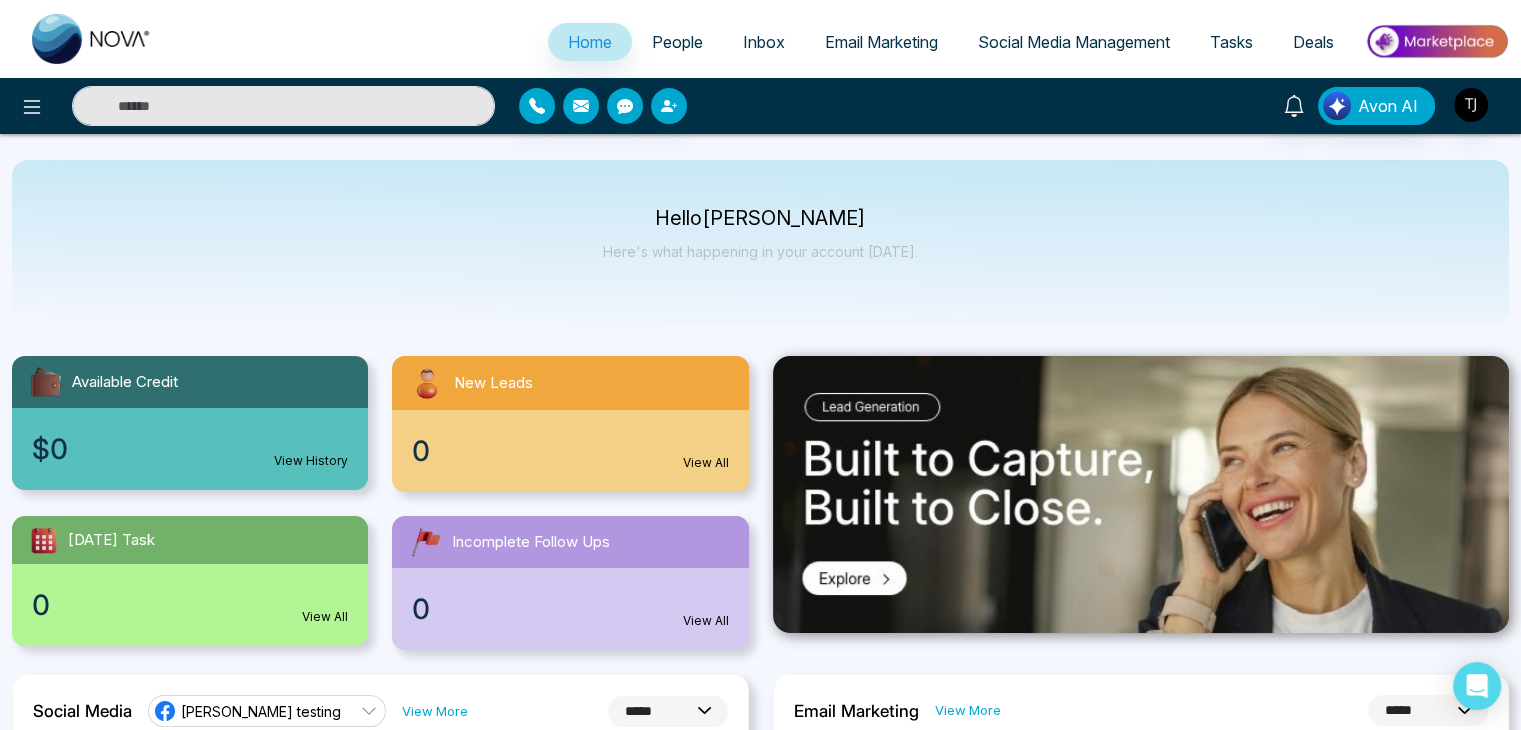 click on "[PERSON_NAME] testing" at bounding box center [267, 711] 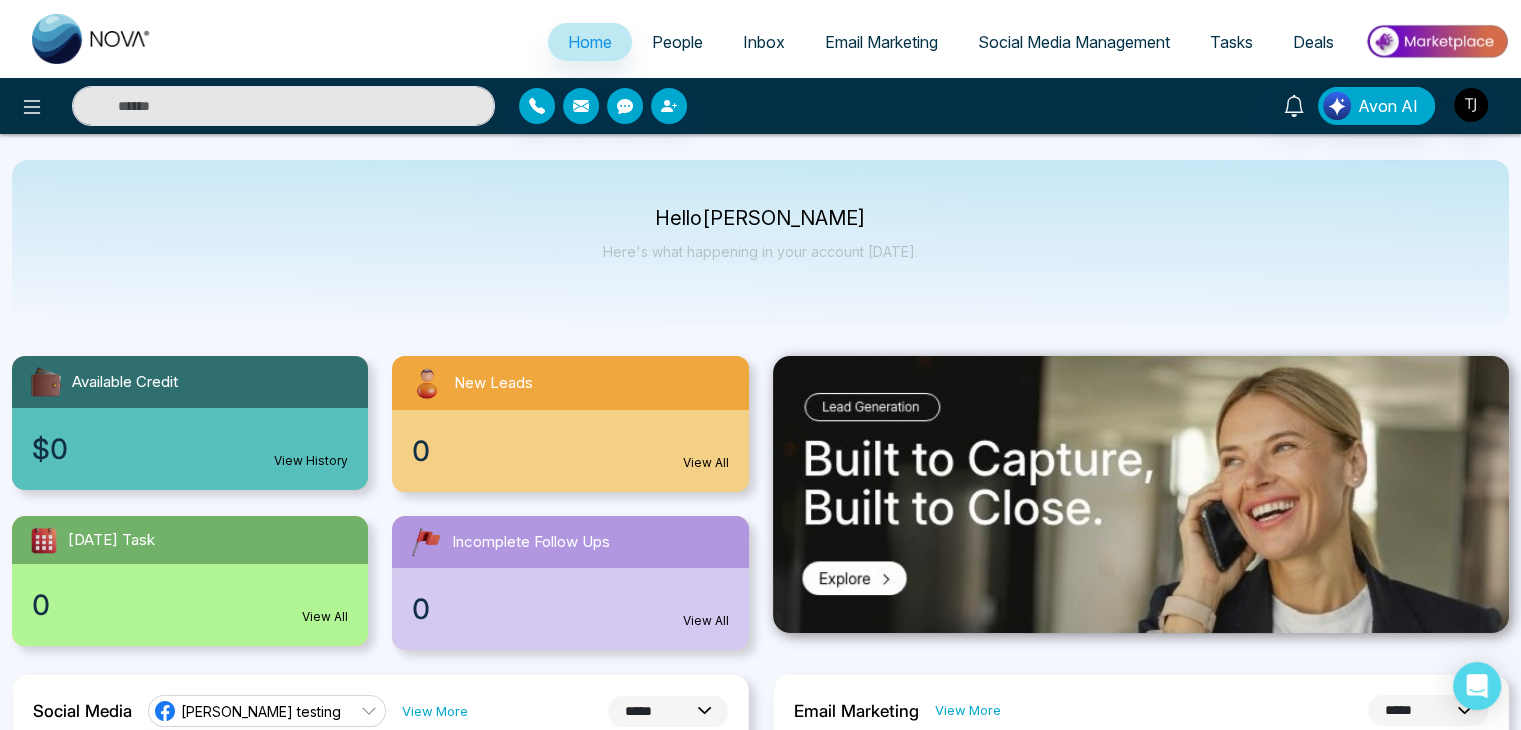 click on "[PERSON_NAME] testing" at bounding box center (267, 711) 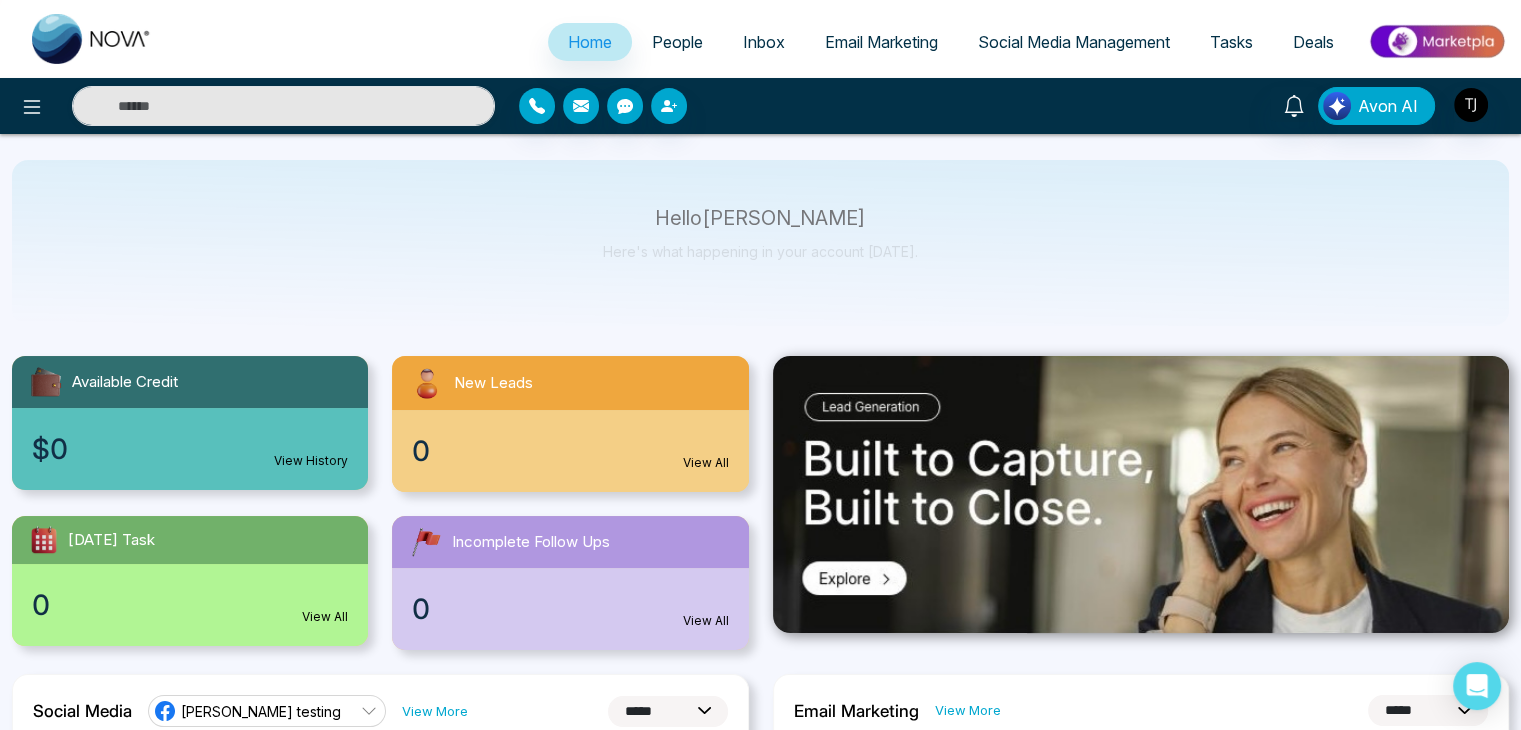 scroll, scrollTop: 198, scrollLeft: 0, axis: vertical 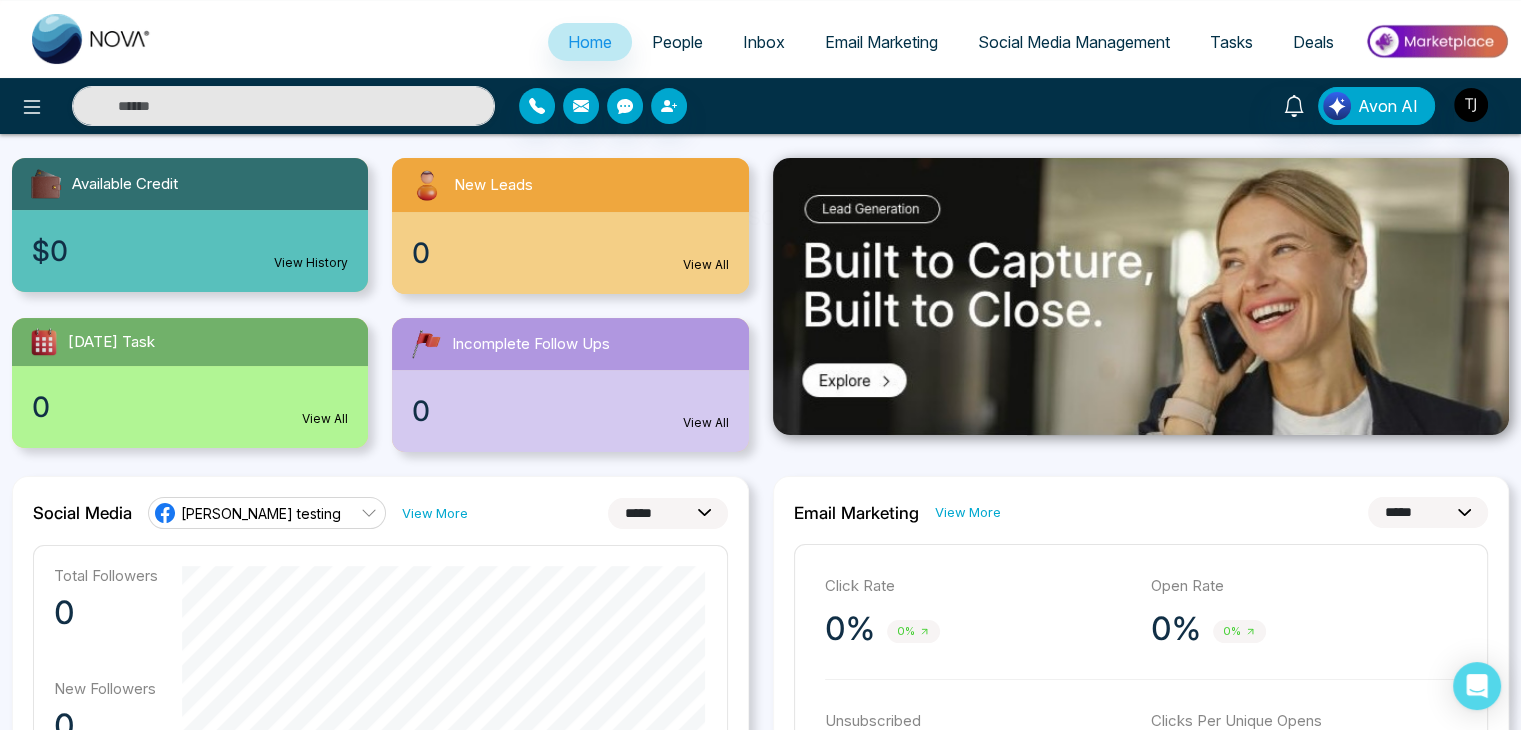 click 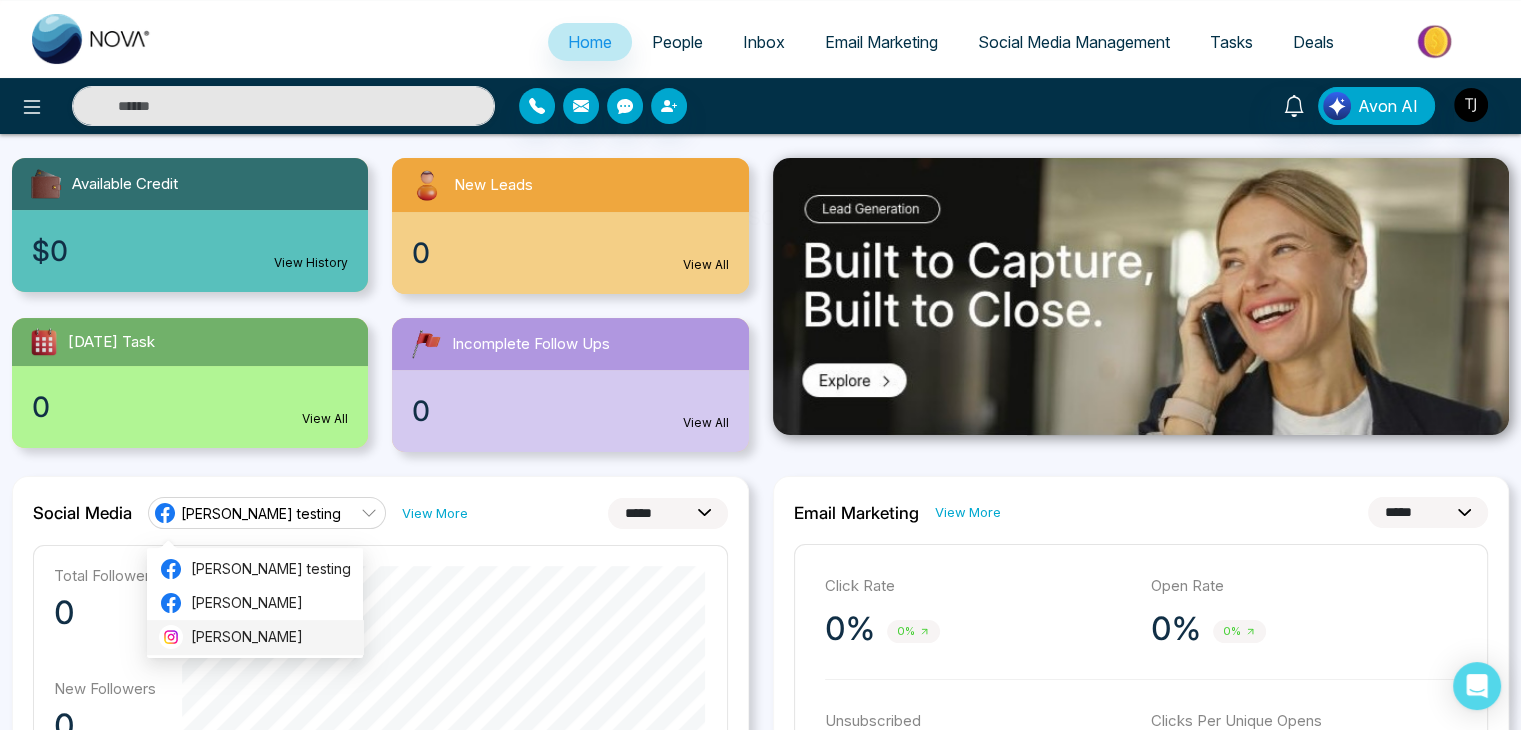 click on "[PERSON_NAME]" at bounding box center [271, 637] 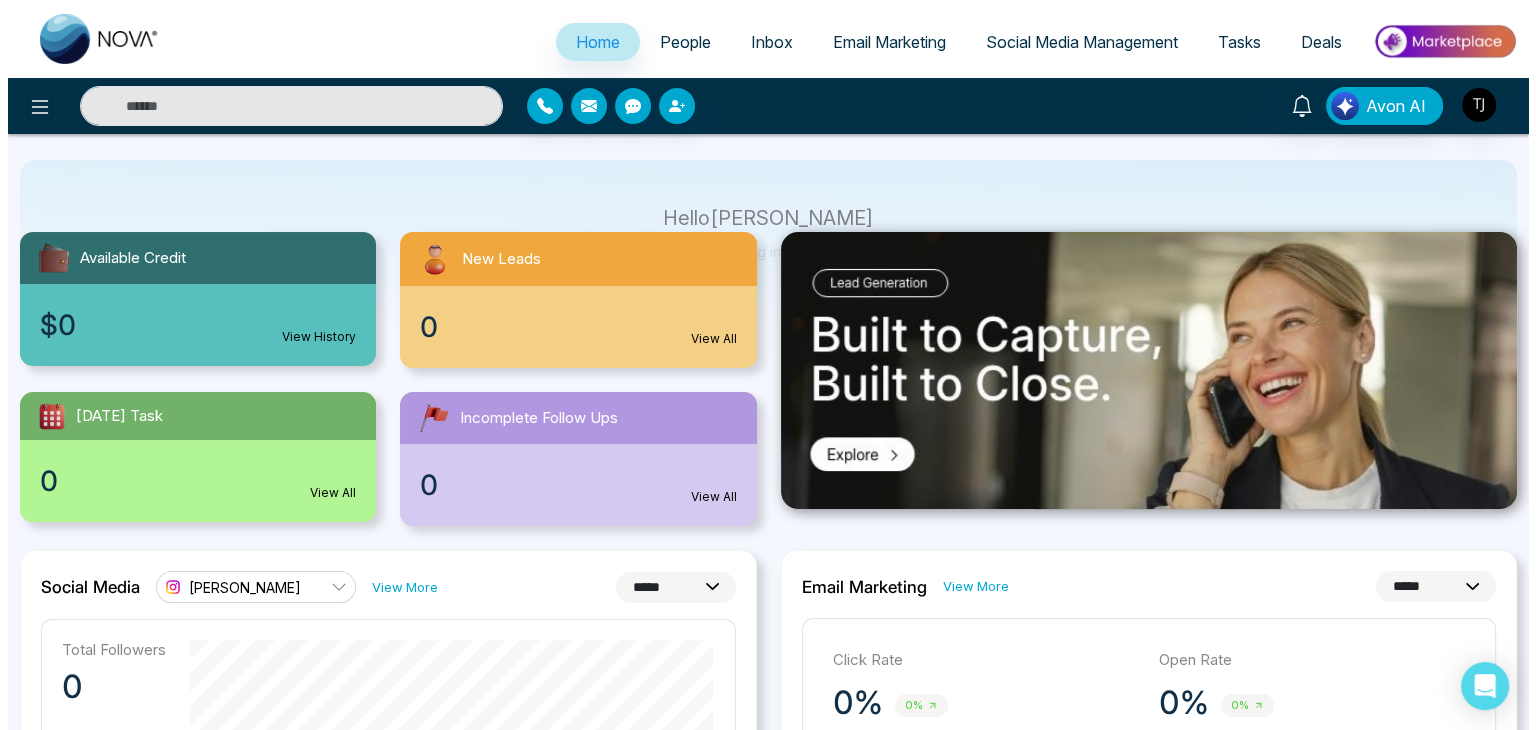 scroll, scrollTop: 126, scrollLeft: 0, axis: vertical 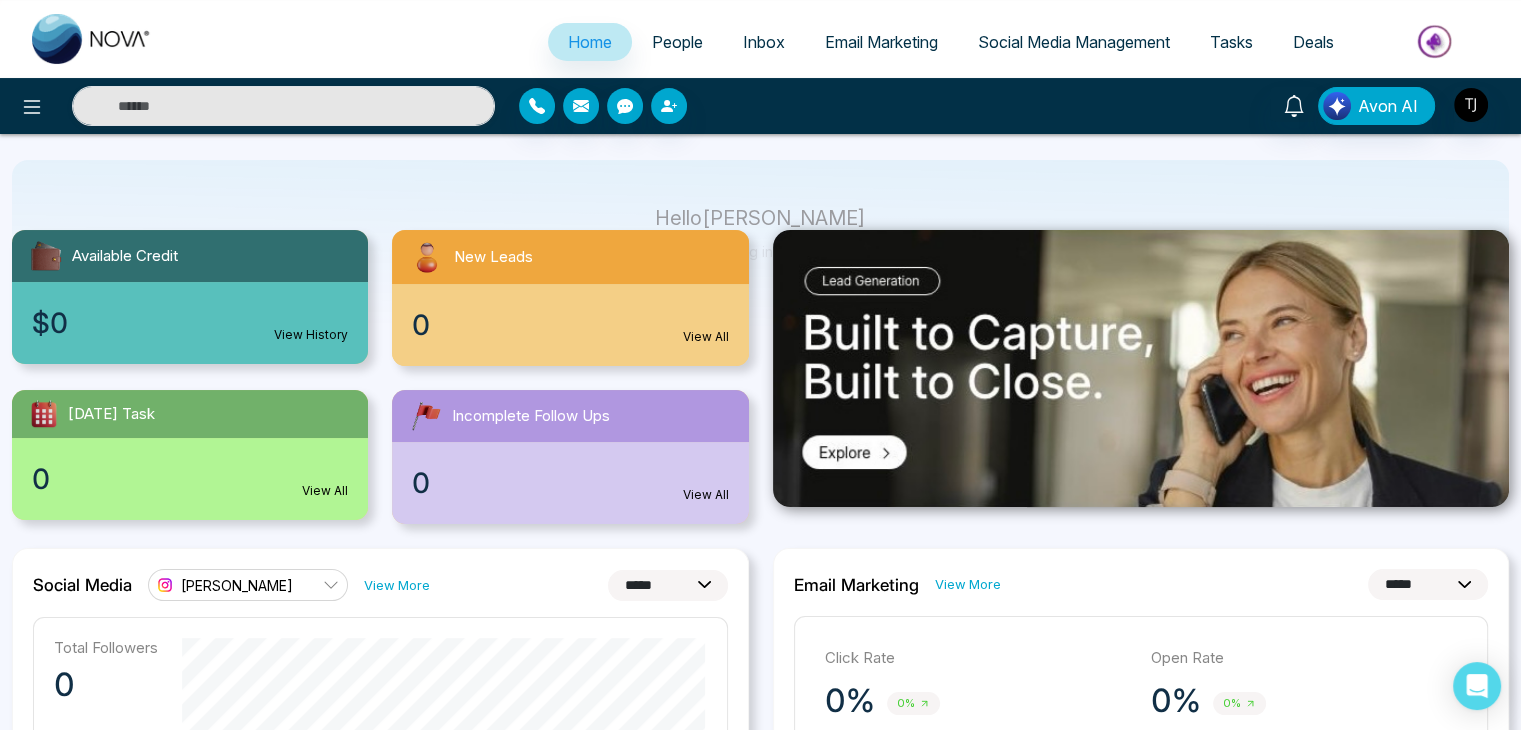 click on "Notifications  Mark all as Read T J Incoming Call Lead Name: [PERSON_NAME] [DATE] 04:16 PM T J Incoming Call Lead Name: [PERSON_NAME] [DATE] 04:16 PM T J Incoming Call Lead Name: [PERSON_NAME] [DATE] 04:16 PM T J Incoming Call Lead Name: [PERSON_NAME] [DATE] 04:16 PM T J Appointment Reminder Appointment Name: Test
Type: In-Person - Debagrah G [DATE] 04:00 AM T J Task Reminder Task Name: Follow up
Type: Call - [PERSON_NAME][DATE] 08:00 PM T J Appointment Reminder Appointment Name: XYZ
Type: In-Person - [PERSON_NAME][DATE] 08:30 PM T J Appointment Reminder Appointment Name: Meeting
Type: In-Person - [PERSON_NAME][DATE] 01:30 PM T J Appointment Reminder Appointment Name: Follow Up ...
Type: In-Person - [PERSON_NAME] trial  [DATE] 04:00 PM T J Task Reminder Task Name: Follow Up
Type: Call - [PERSON_NAME] trial  [DATE] 04:00 PM T J Task Reminder Task Name: Call
Type: Call - [PERSON_NAME] [DATE] 01:30 PM T J New Email From: [PERSON_NAME] [DATE] 03:03 PM" at bounding box center [760, 106] 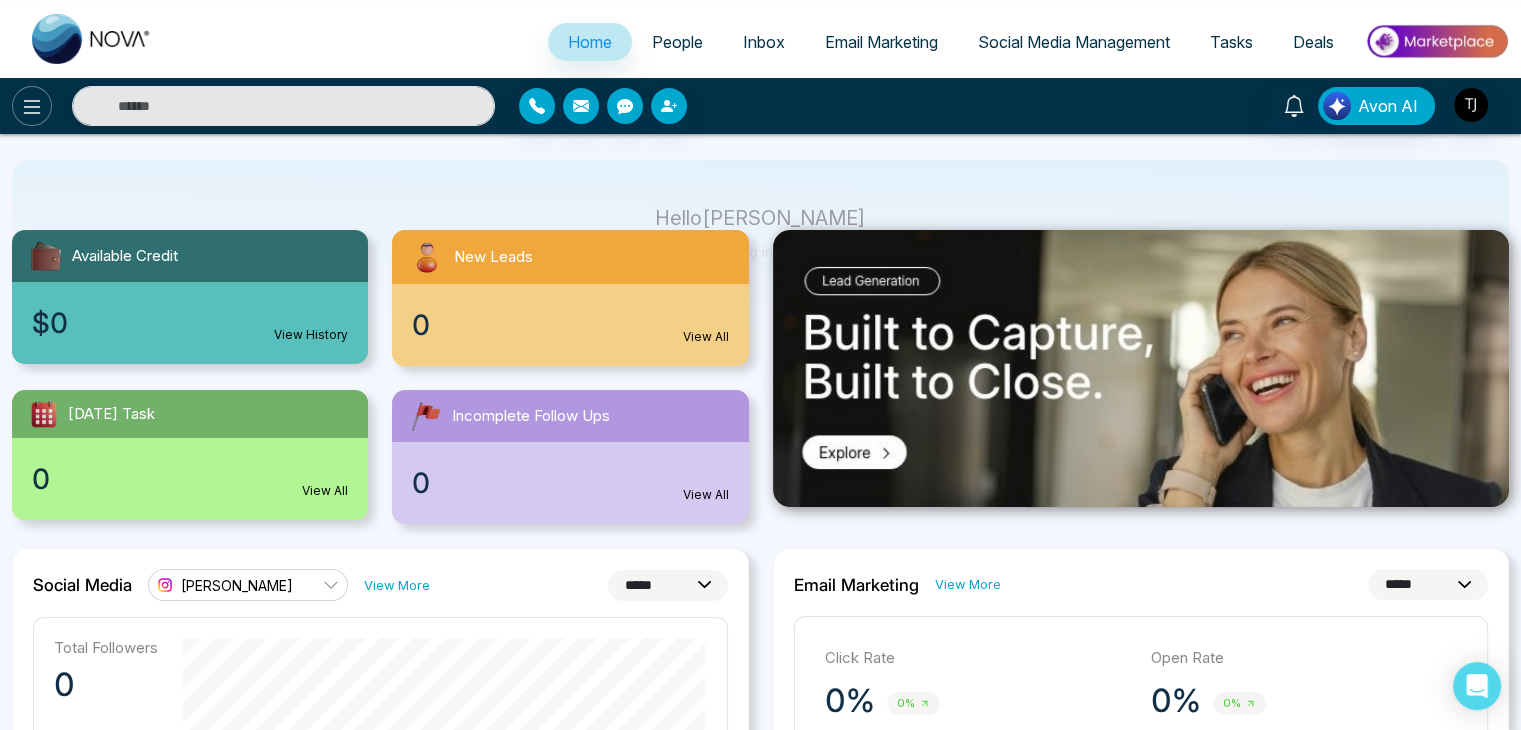 click 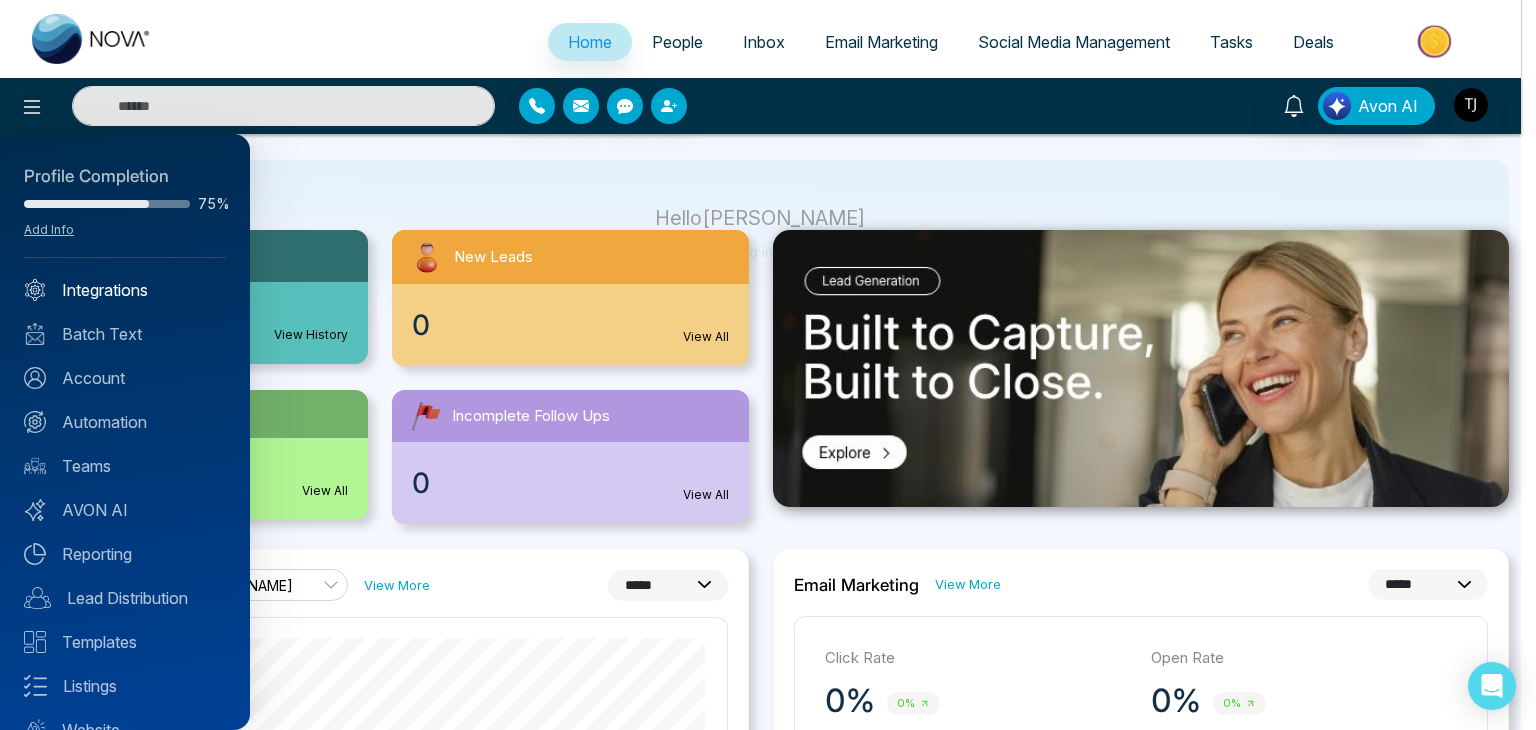 click on "Integrations" at bounding box center [125, 290] 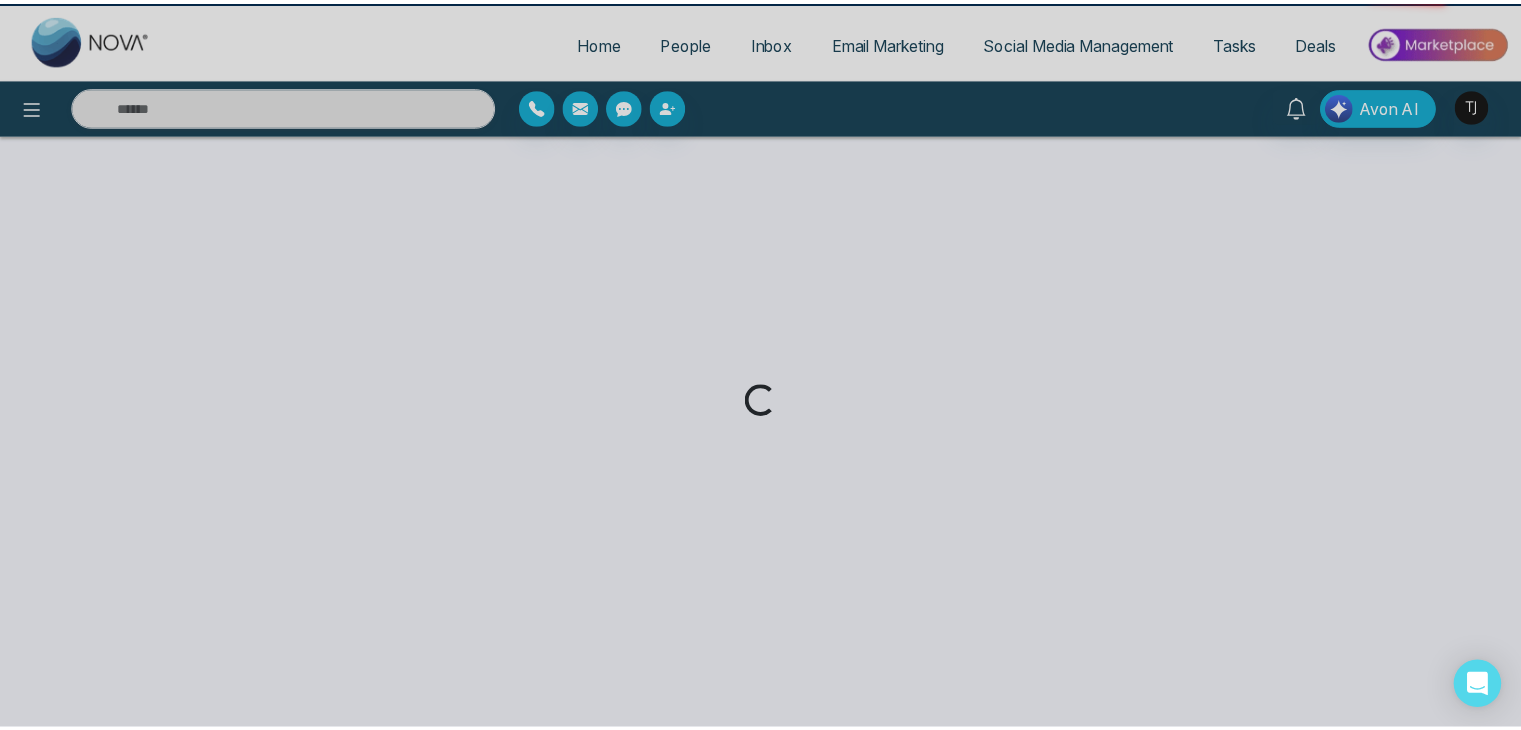 scroll, scrollTop: 0, scrollLeft: 0, axis: both 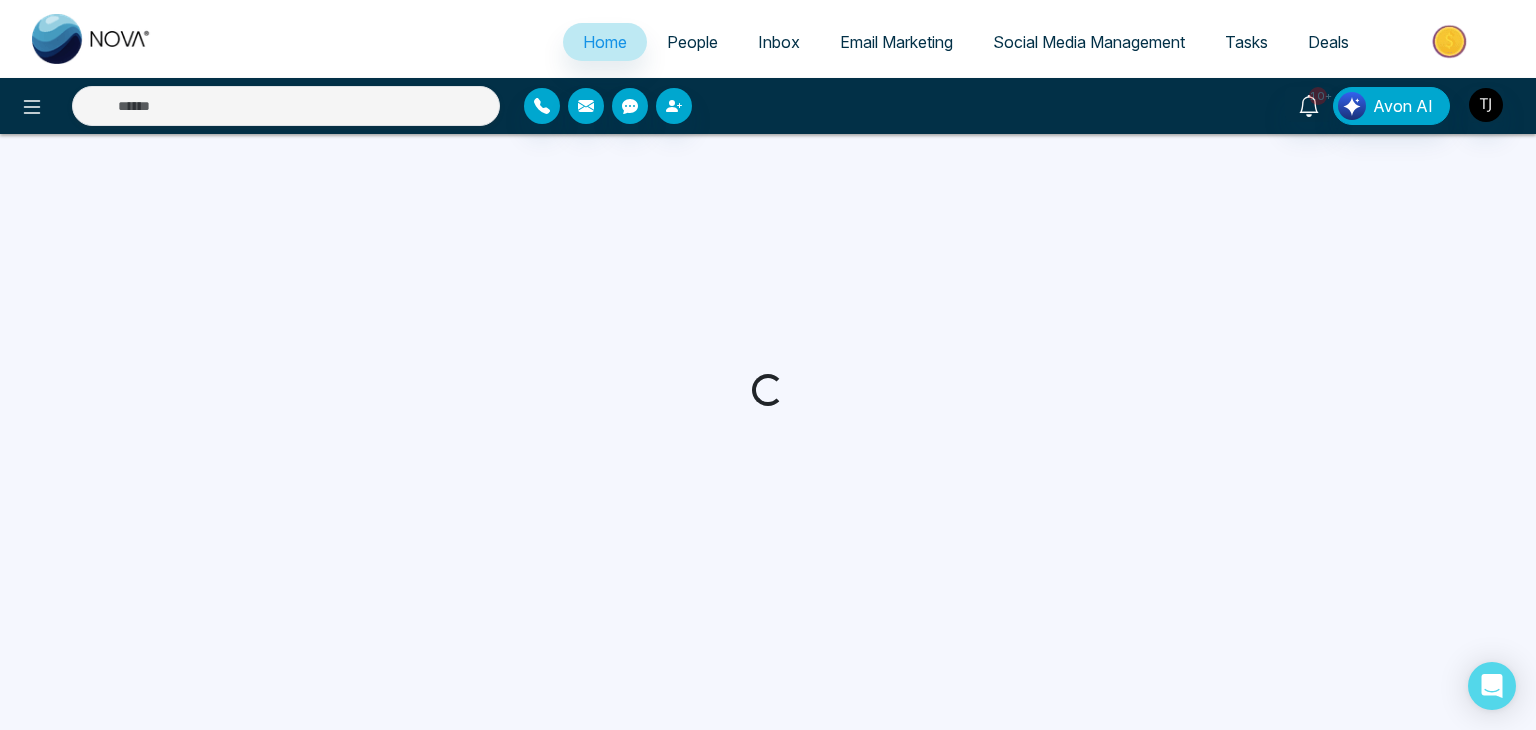 select on "*" 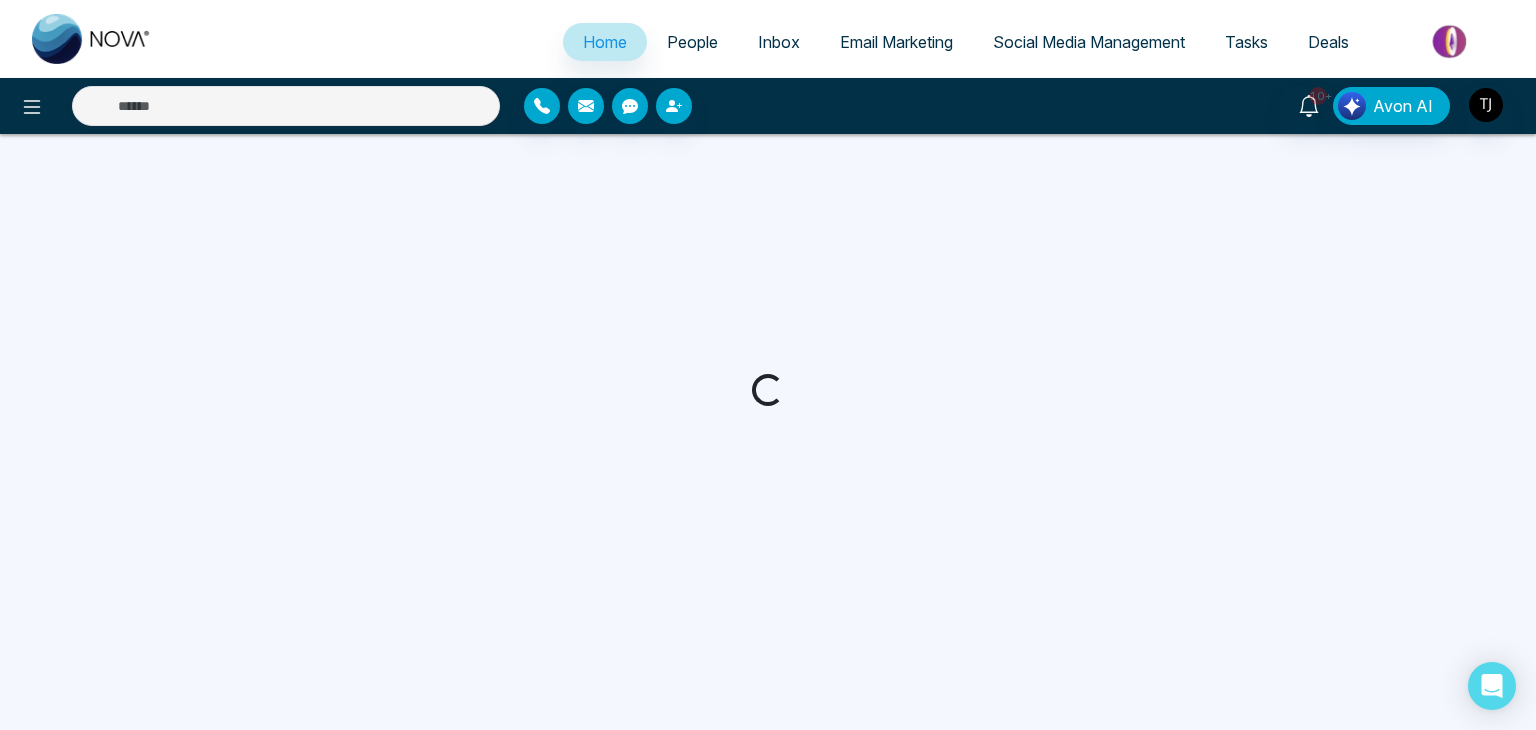 select on "*" 